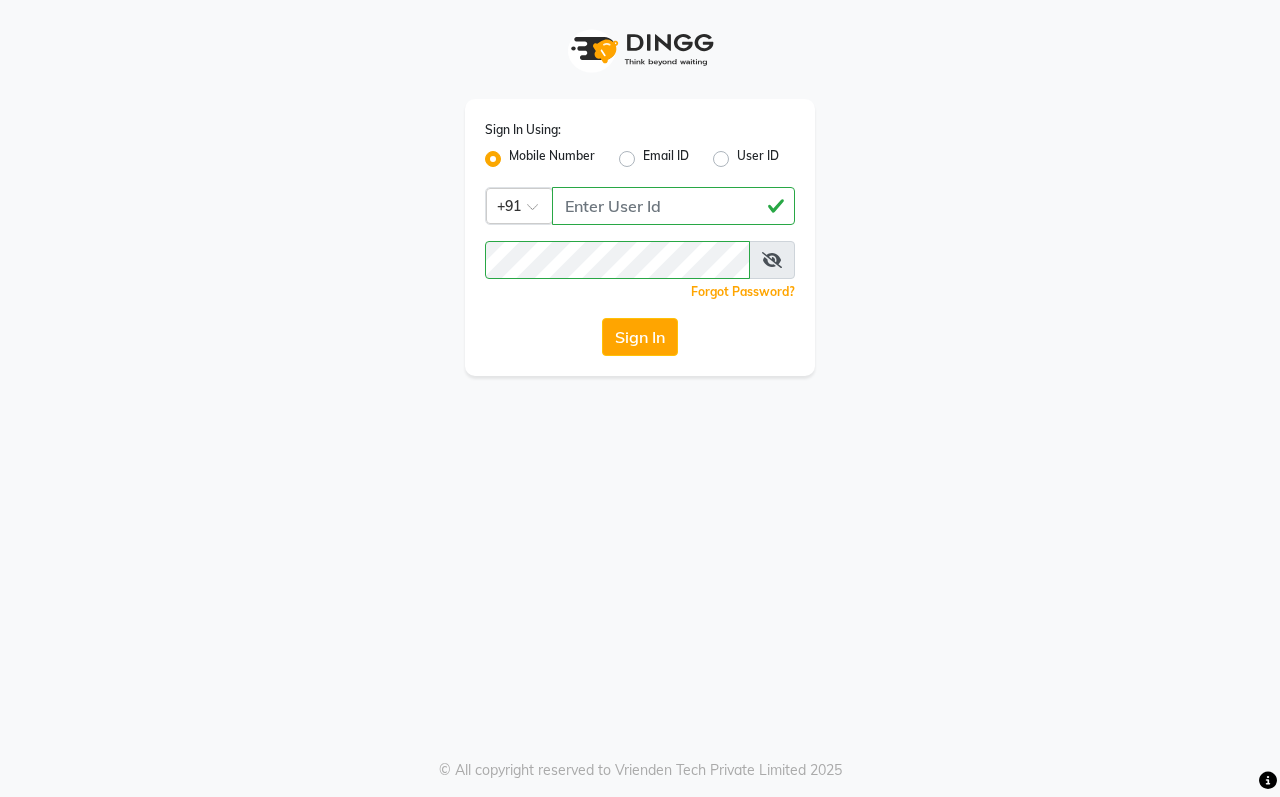 scroll, scrollTop: 0, scrollLeft: 0, axis: both 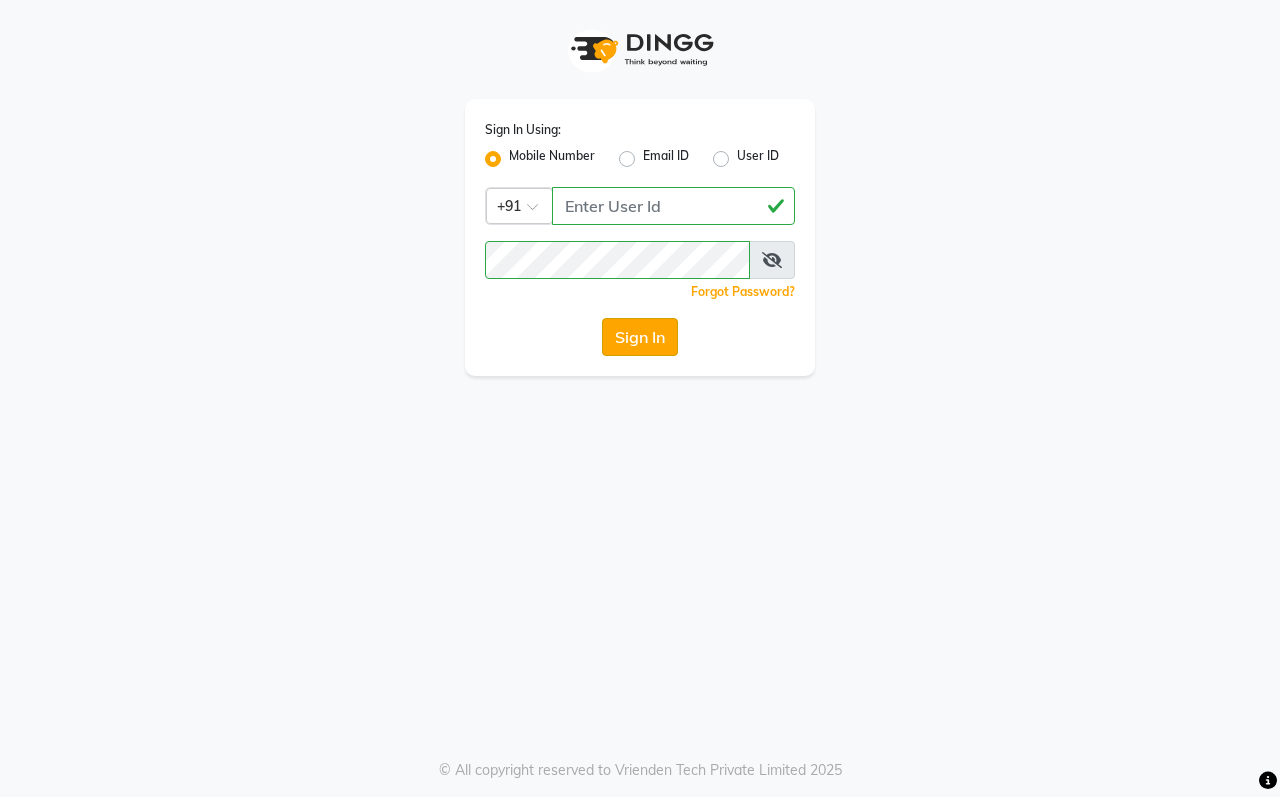 click on "Sign In" 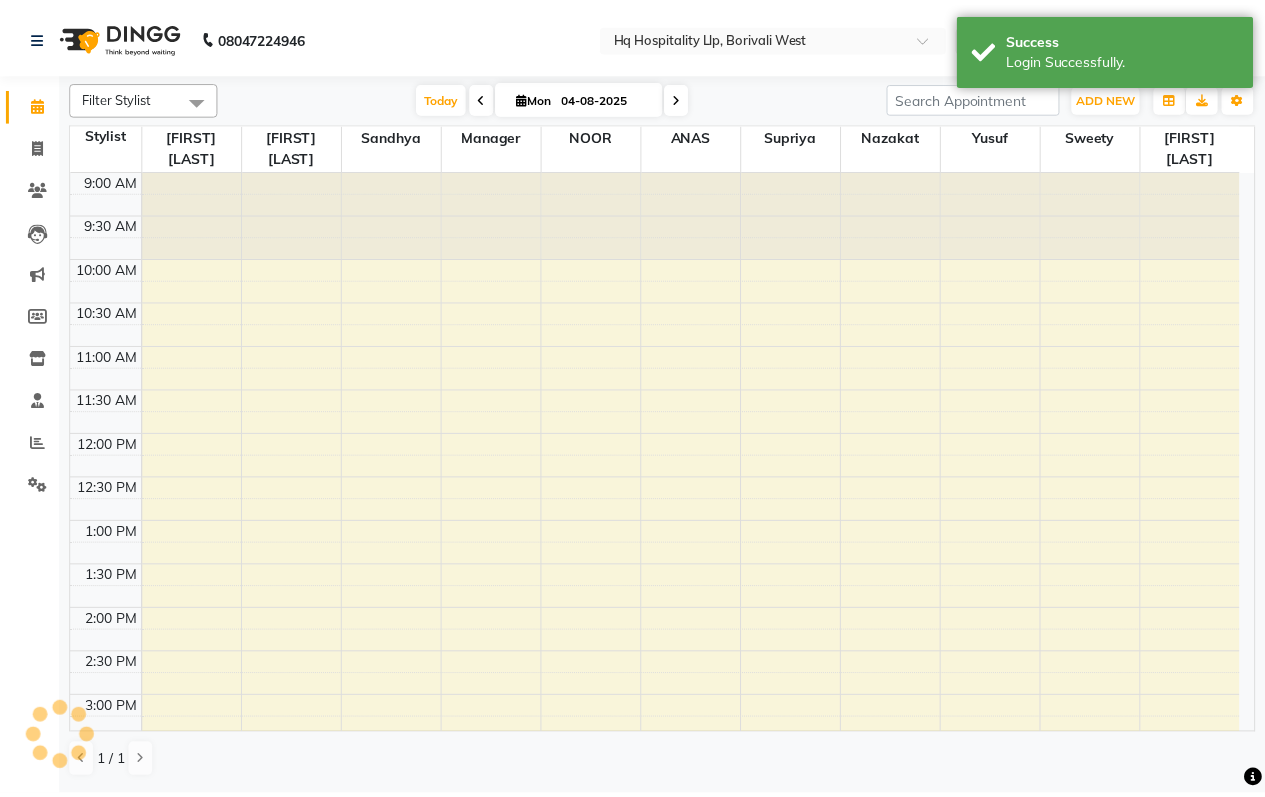 scroll, scrollTop: 0, scrollLeft: 0, axis: both 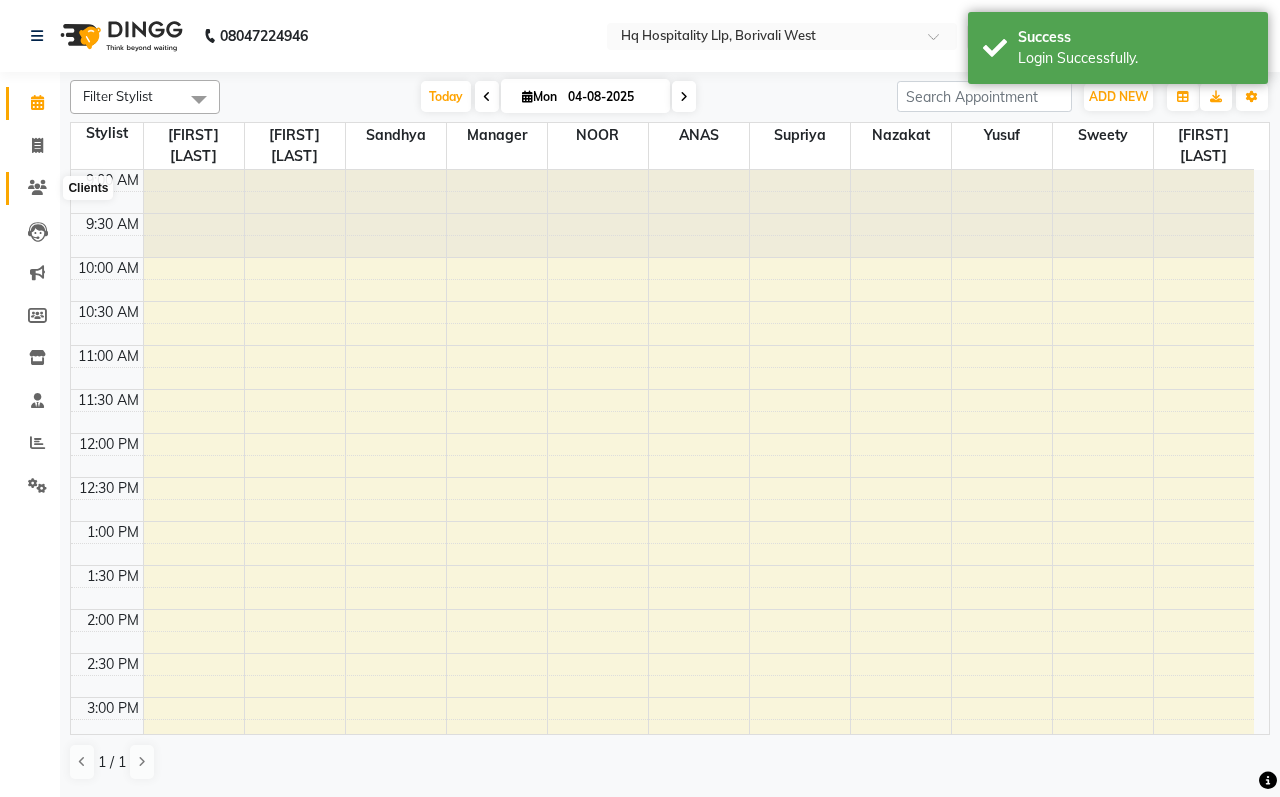 click 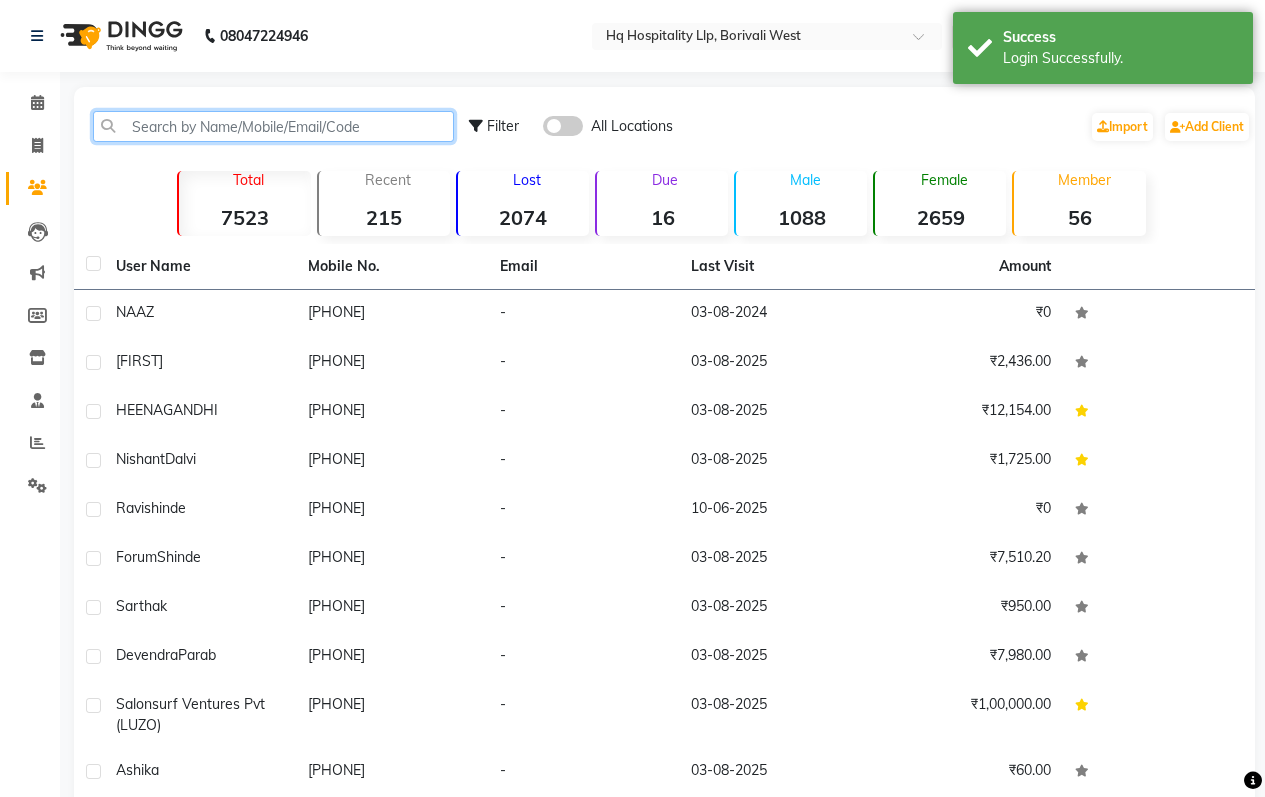 click 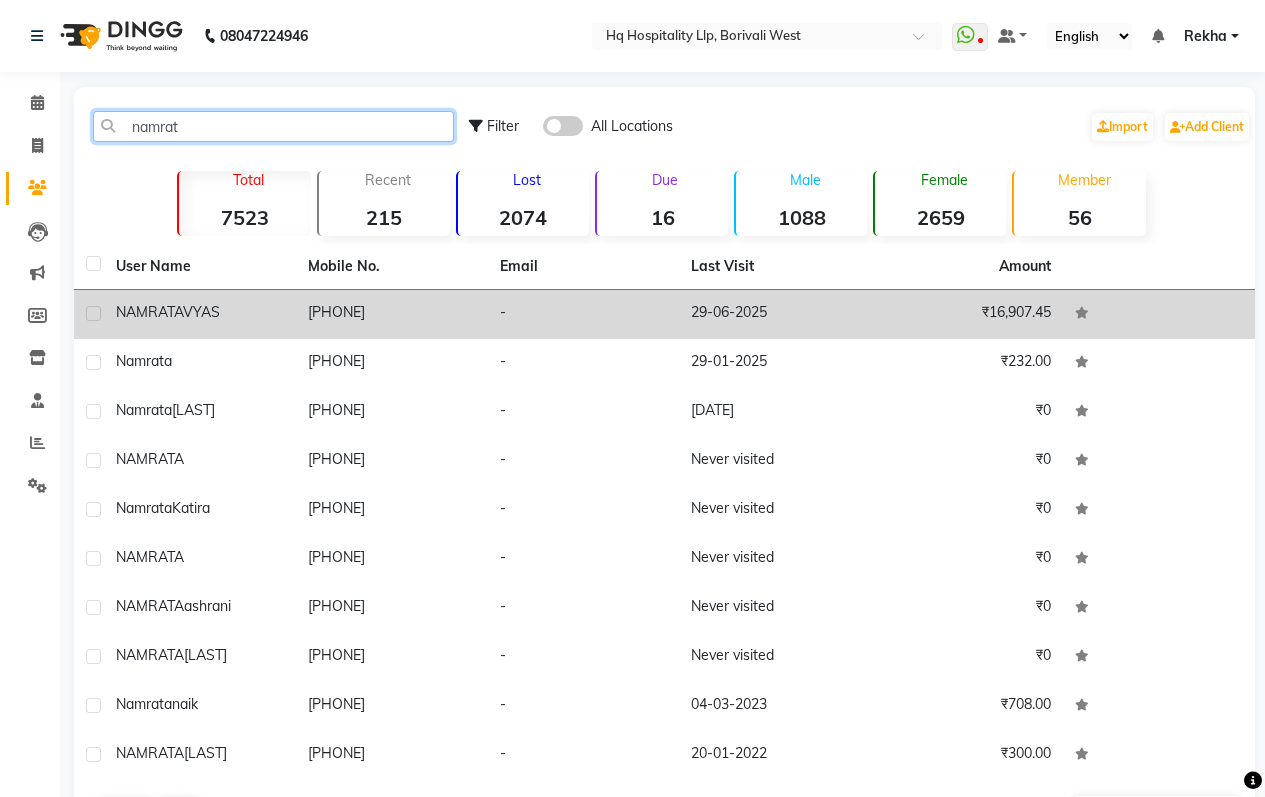 type on "namrat" 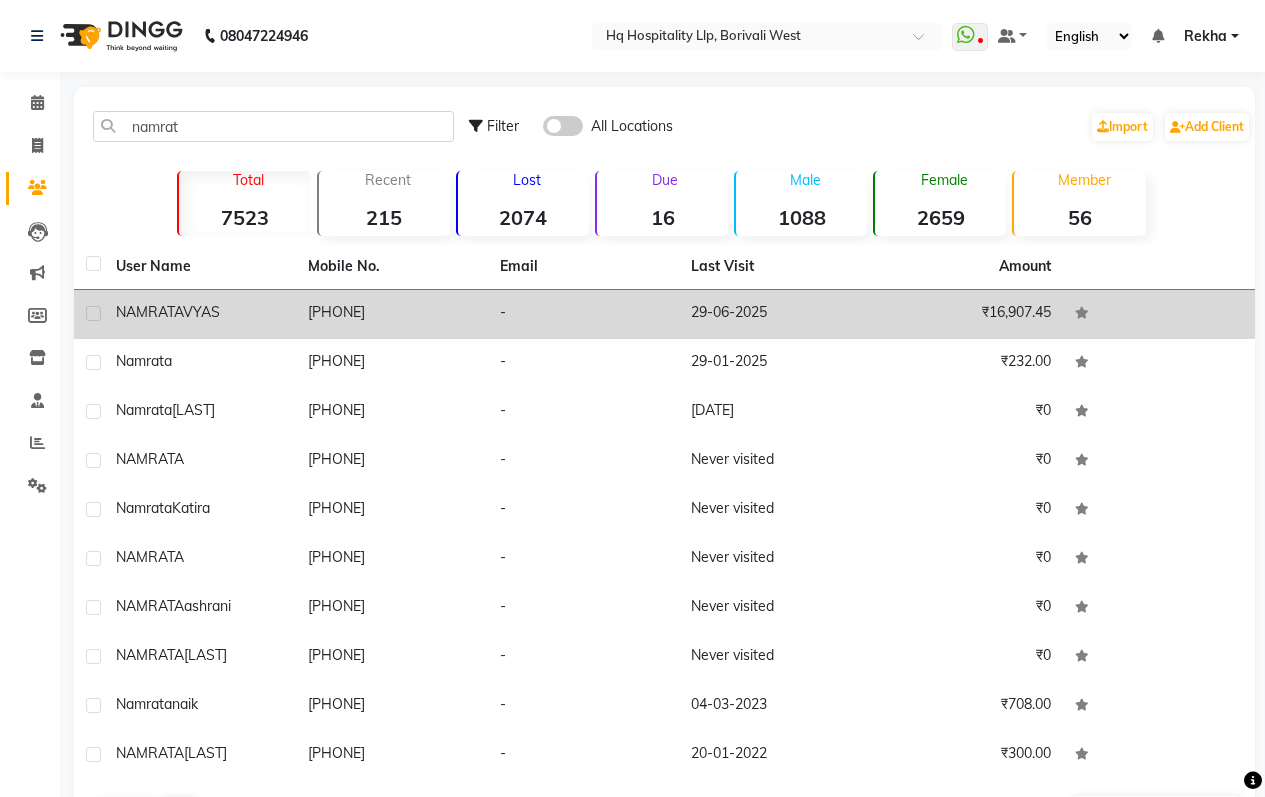 click on "[PHONE]" 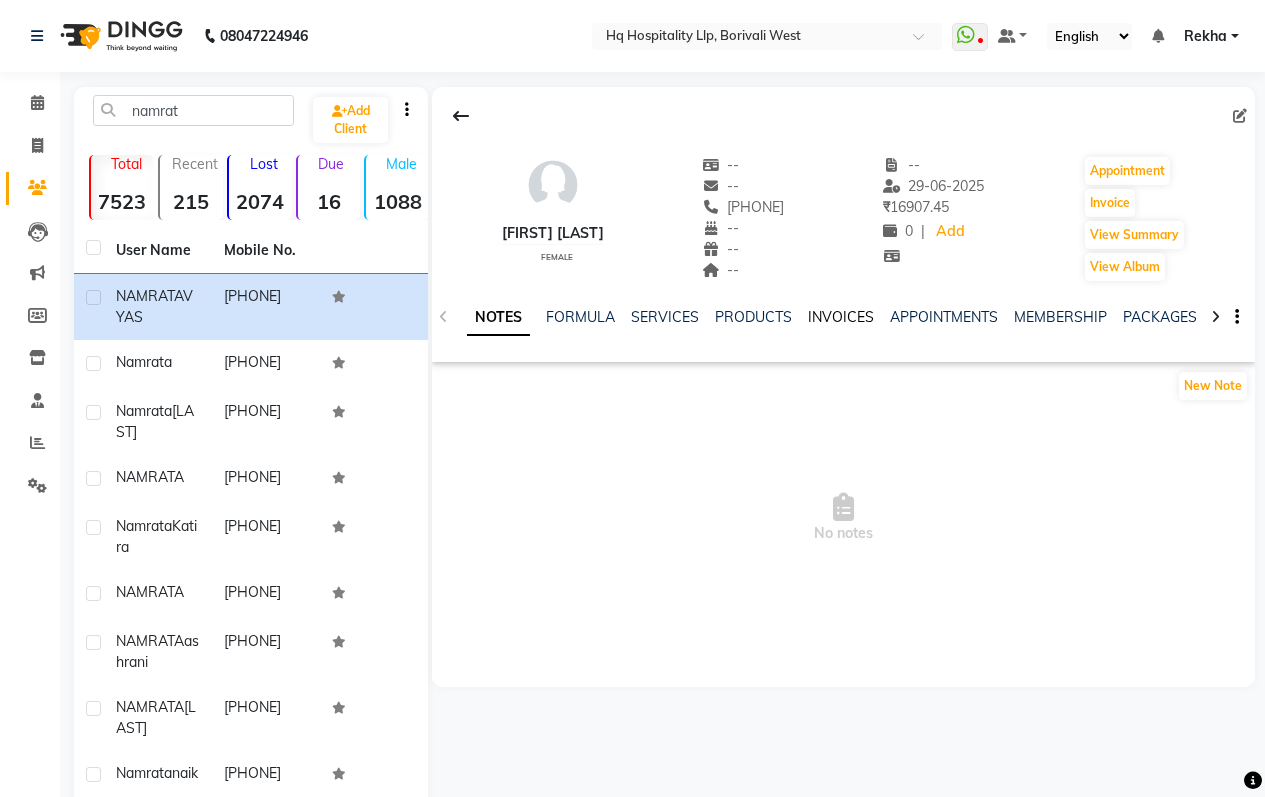 click on "INVOICES" 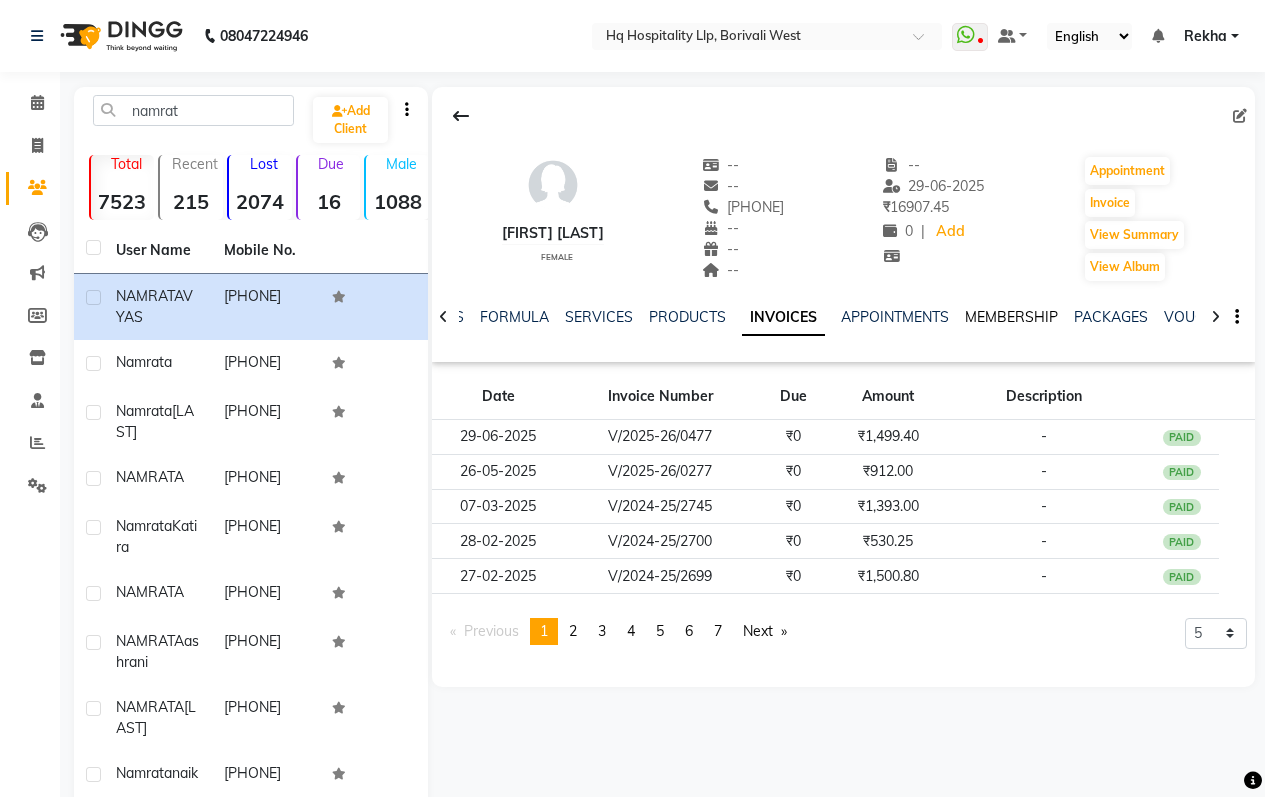 click on "MEMBERSHIP" 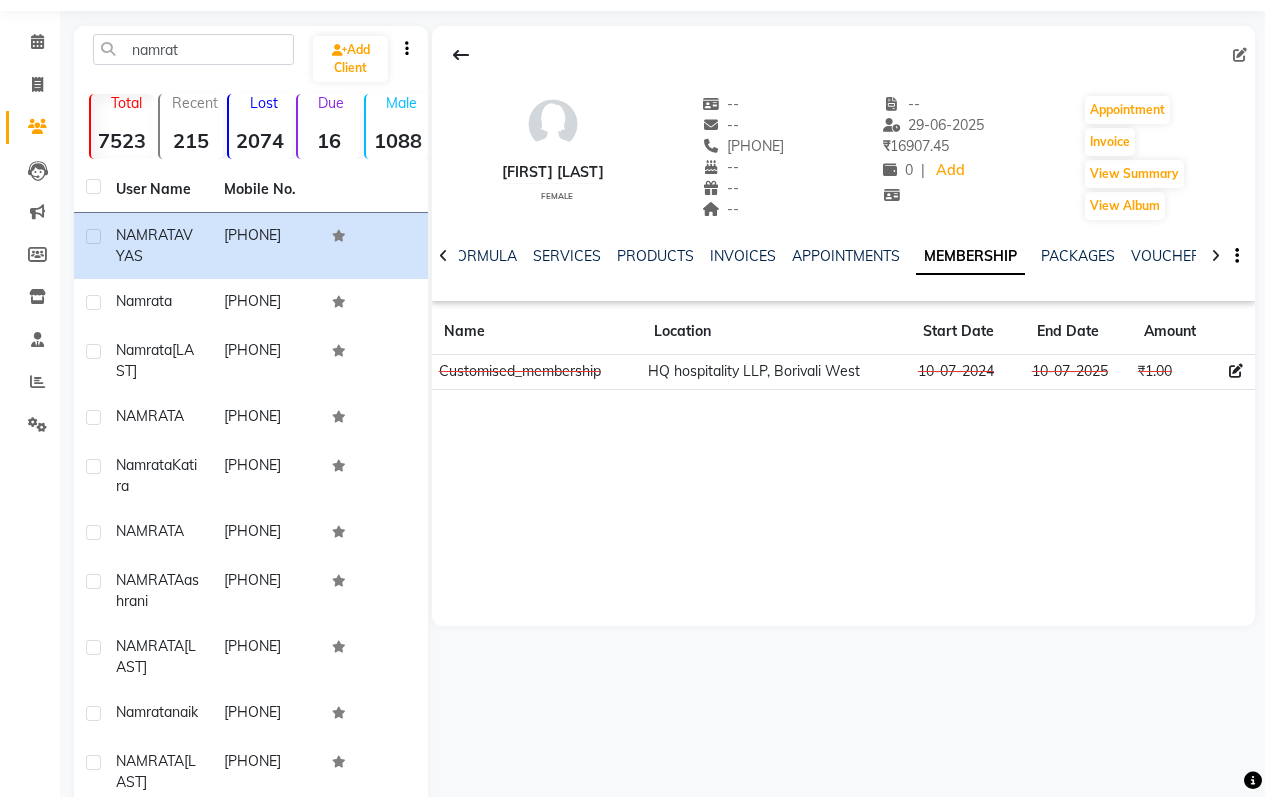 scroll, scrollTop: 80, scrollLeft: 0, axis: vertical 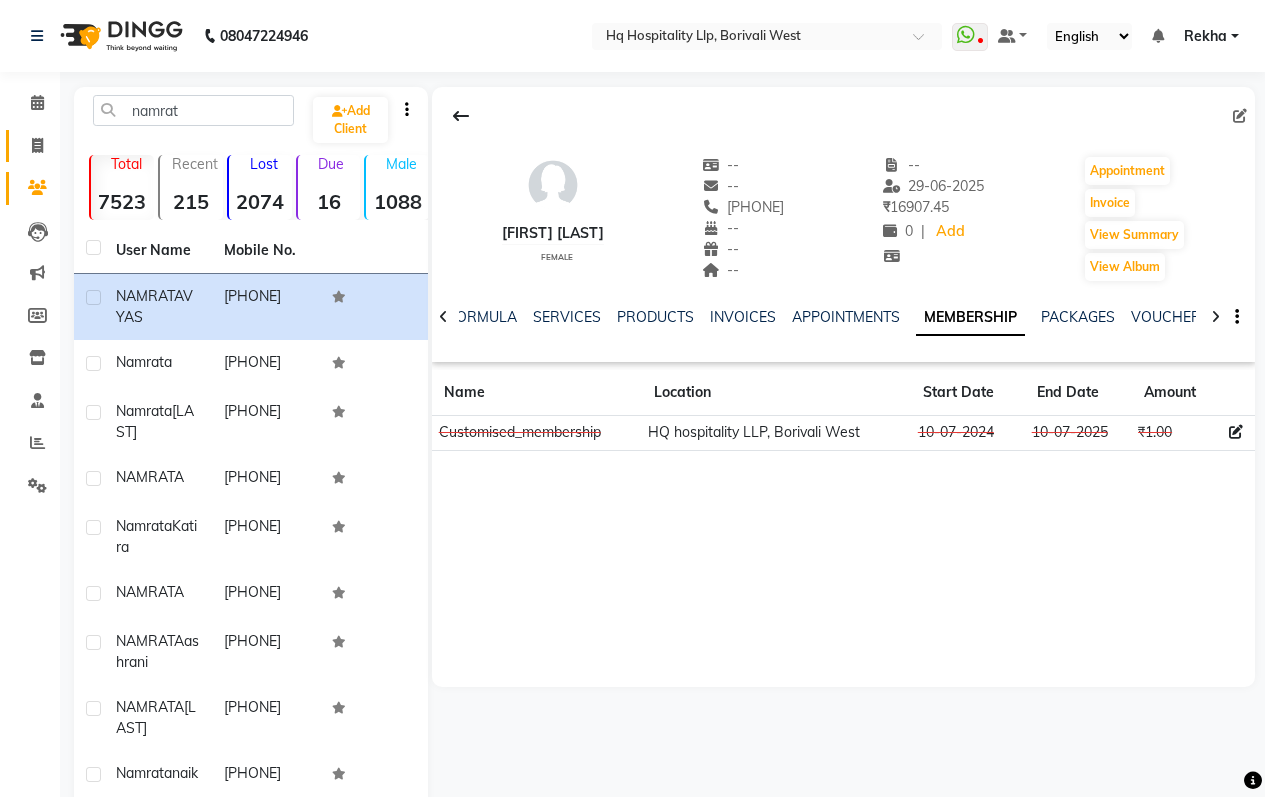 click 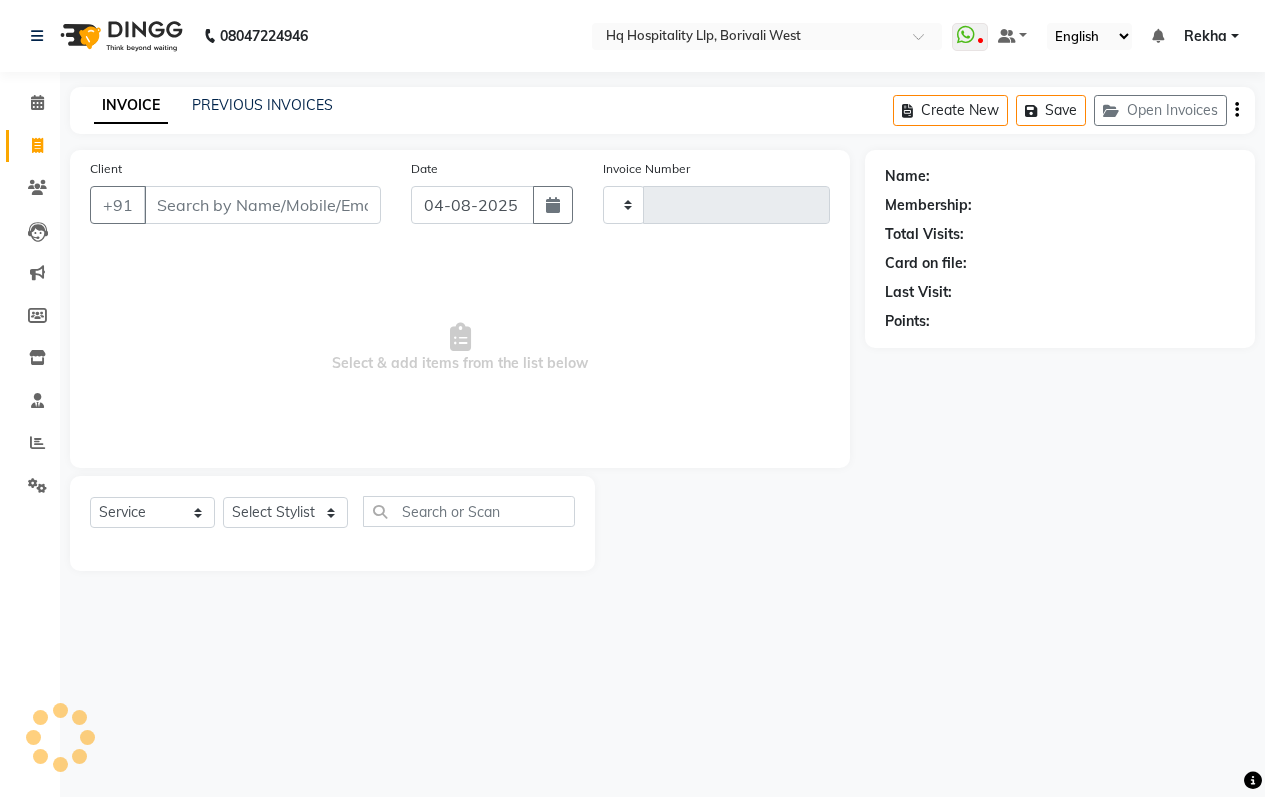 type on "0632" 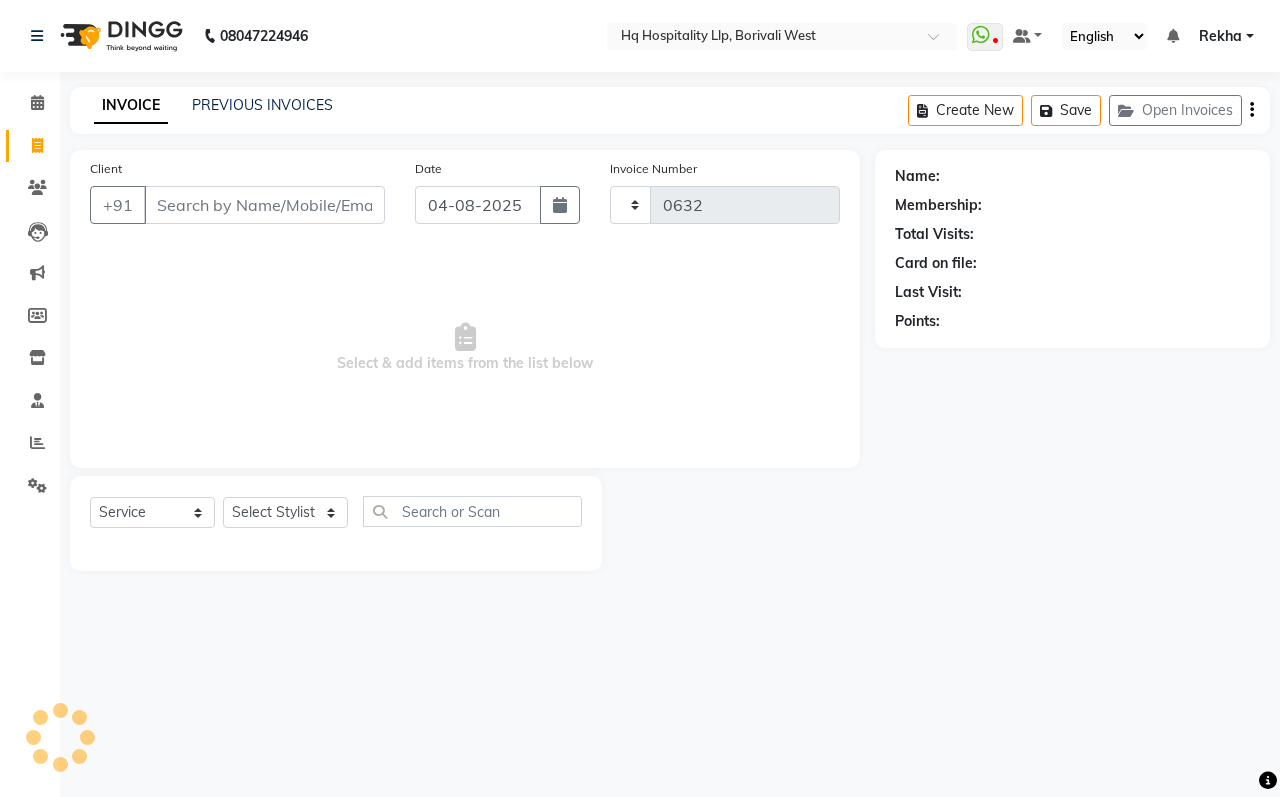 select on "7197" 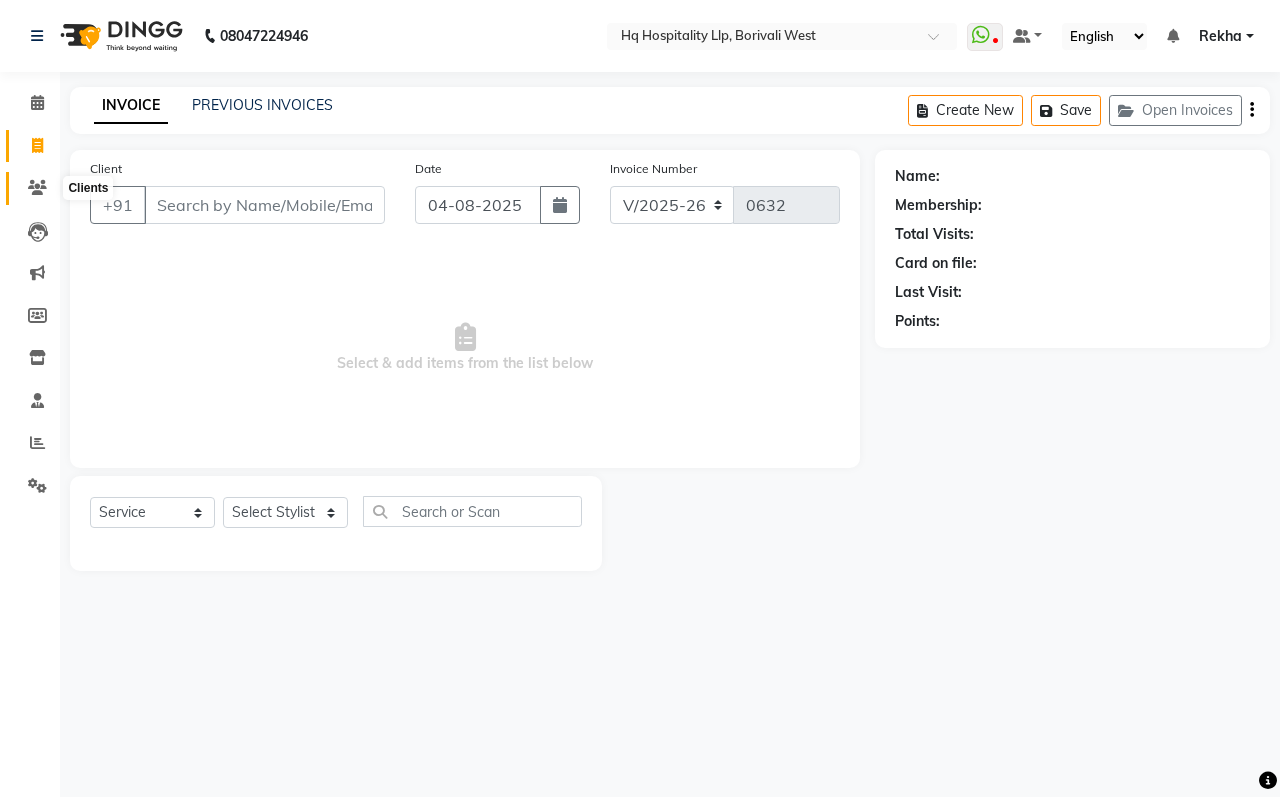 click 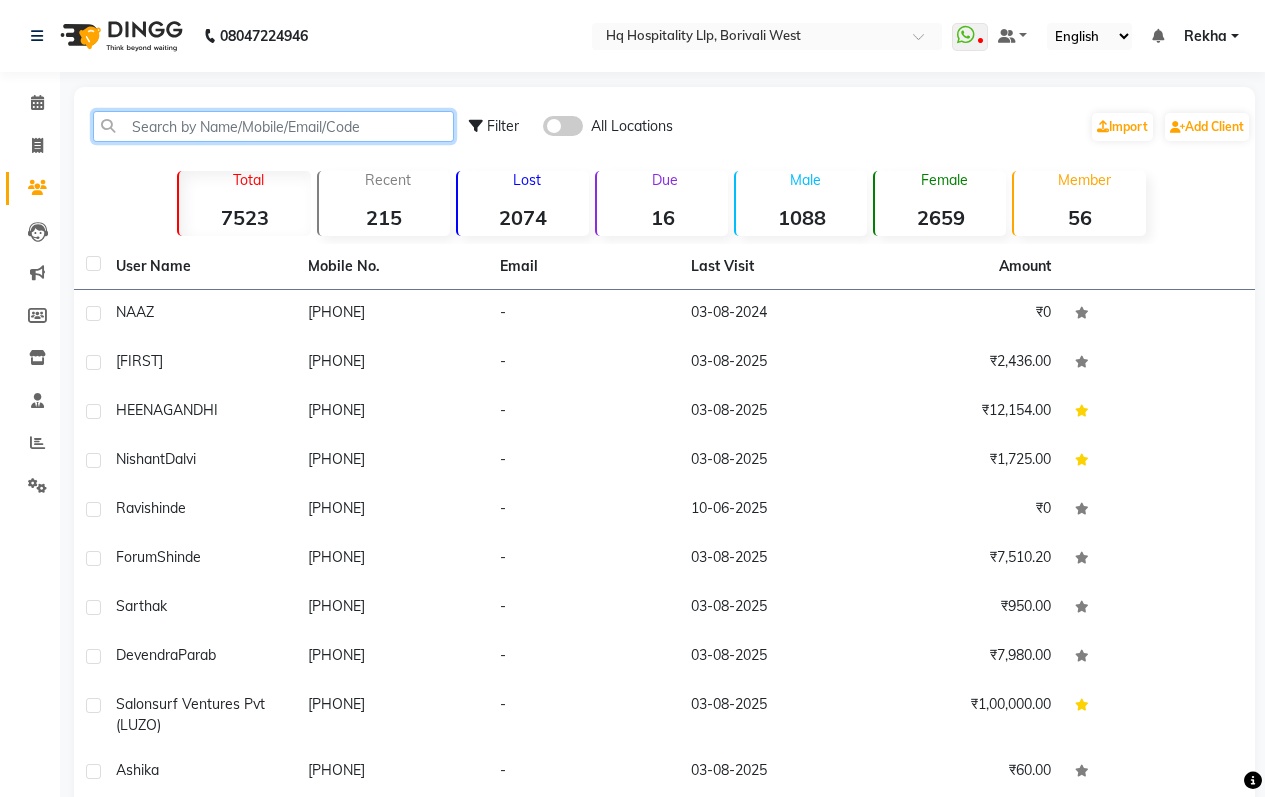 click 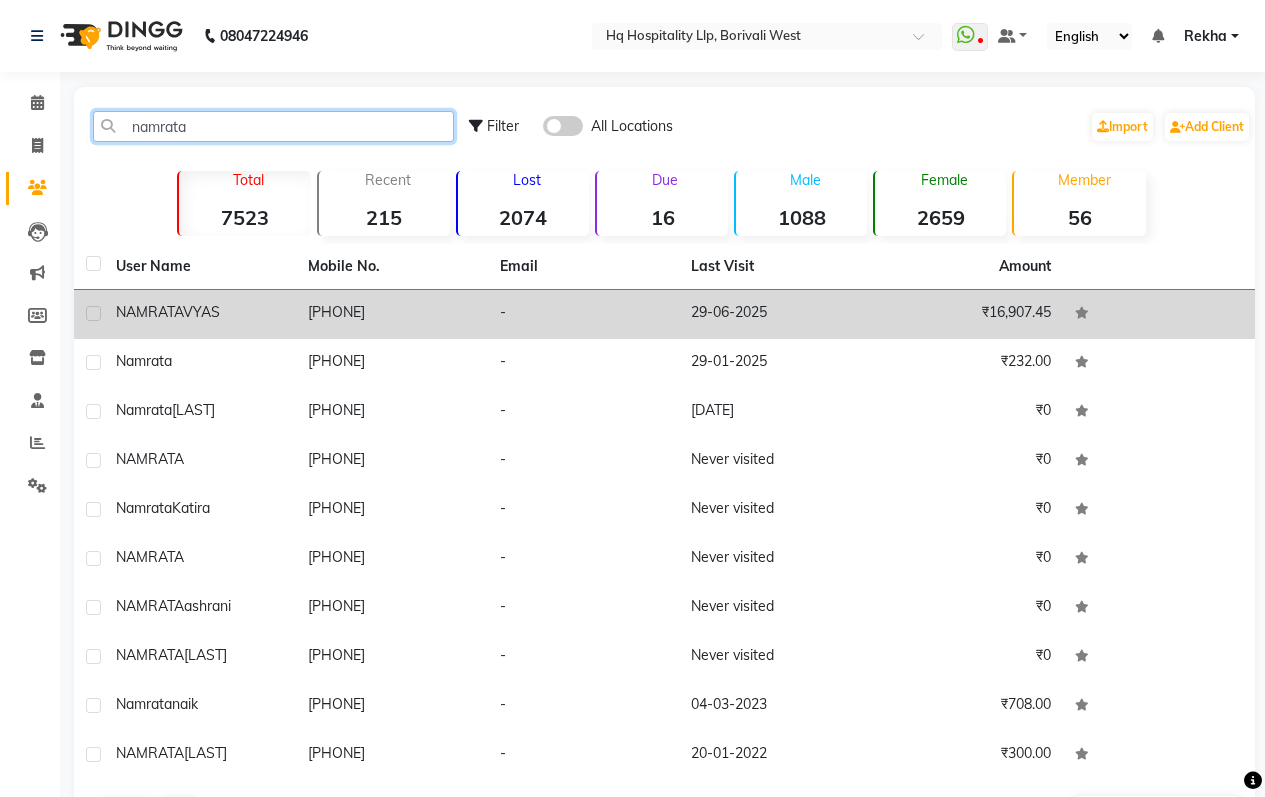 type on "namrata" 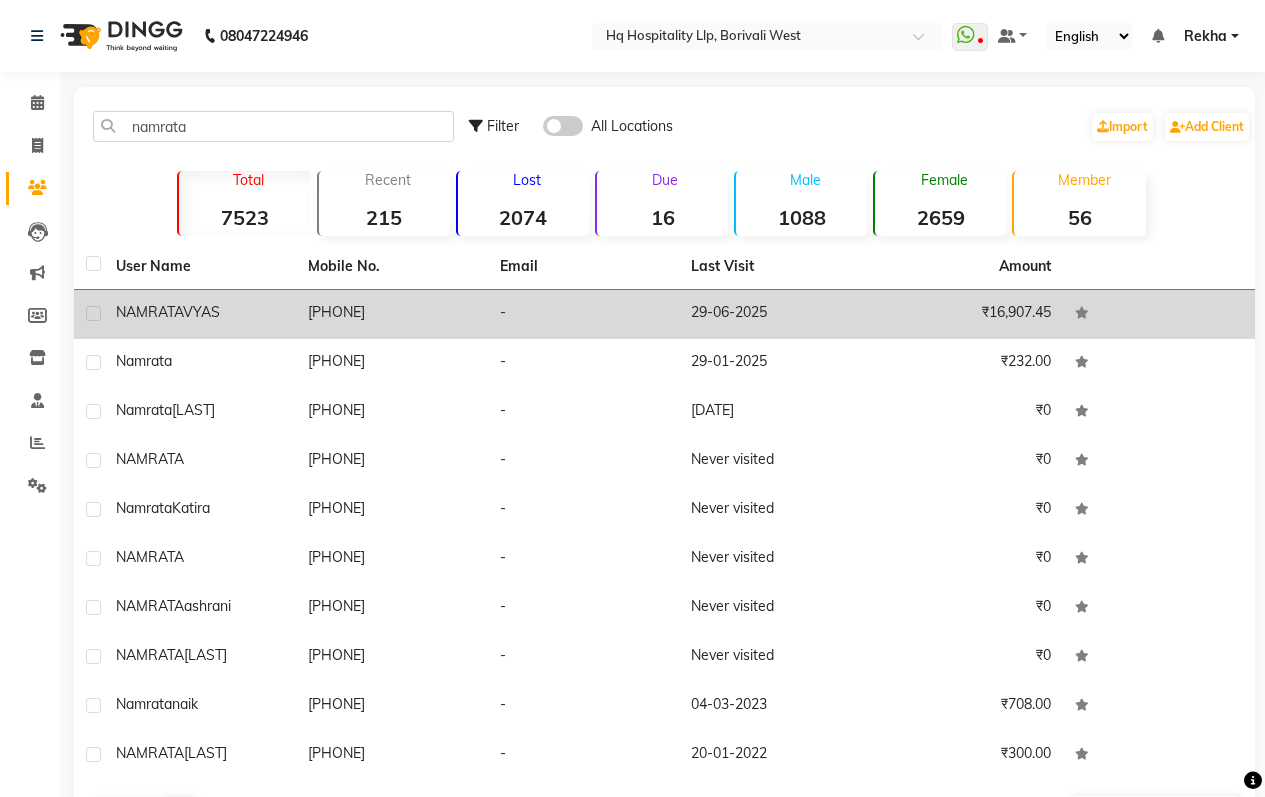 click on "[PHONE]" 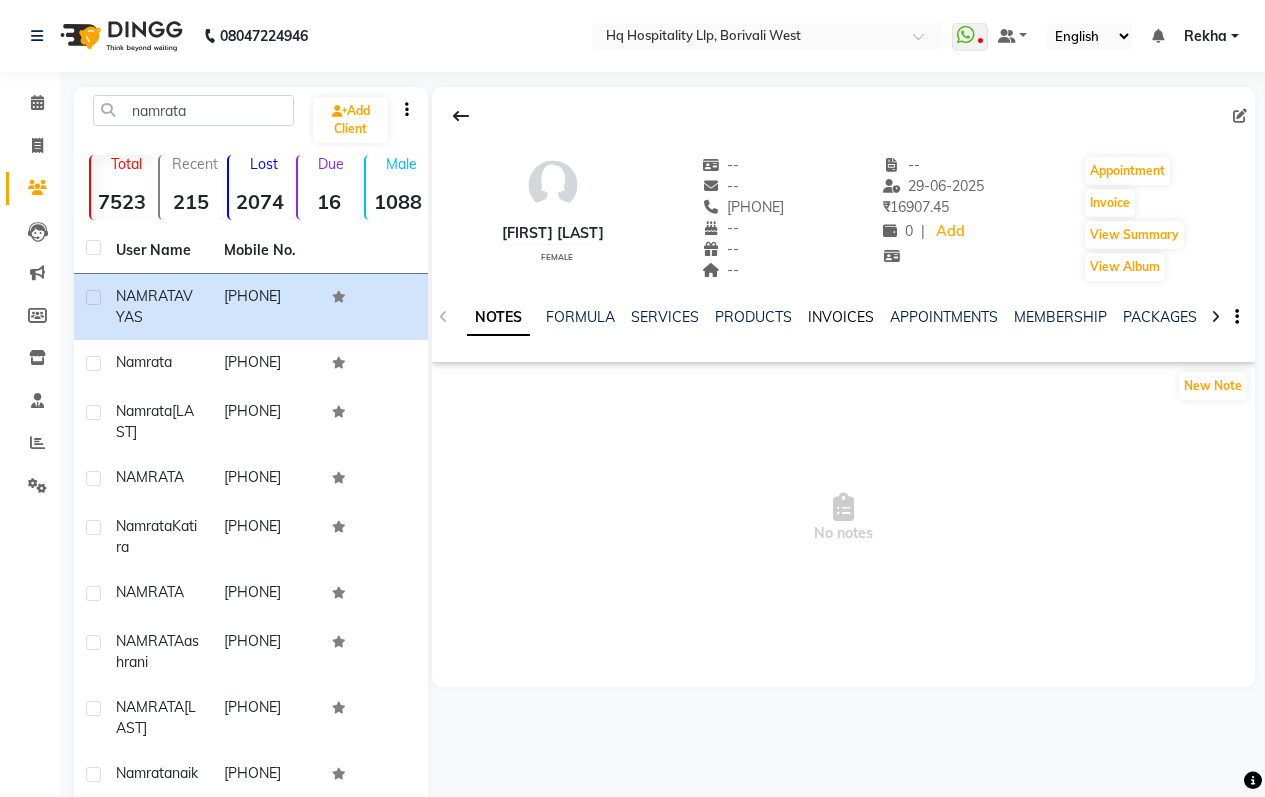 click on "INVOICES" 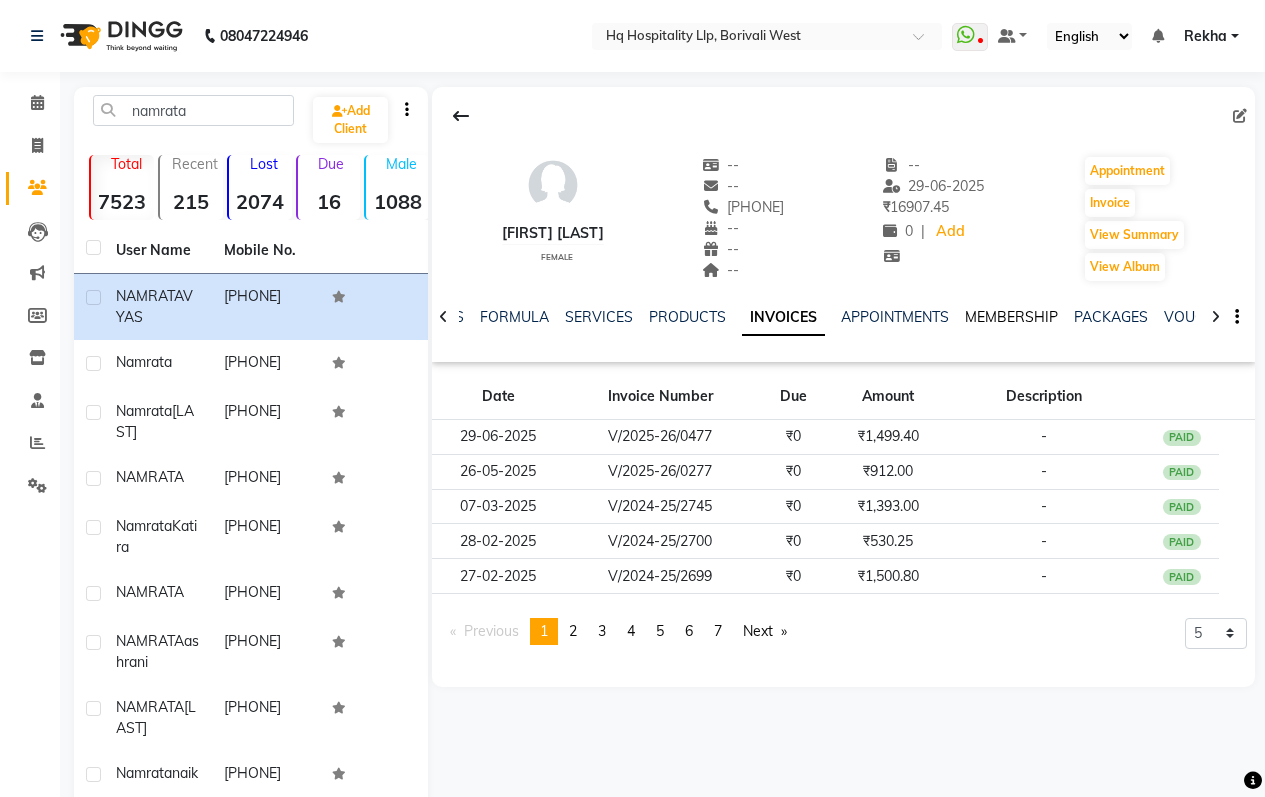 click on "MEMBERSHIP" 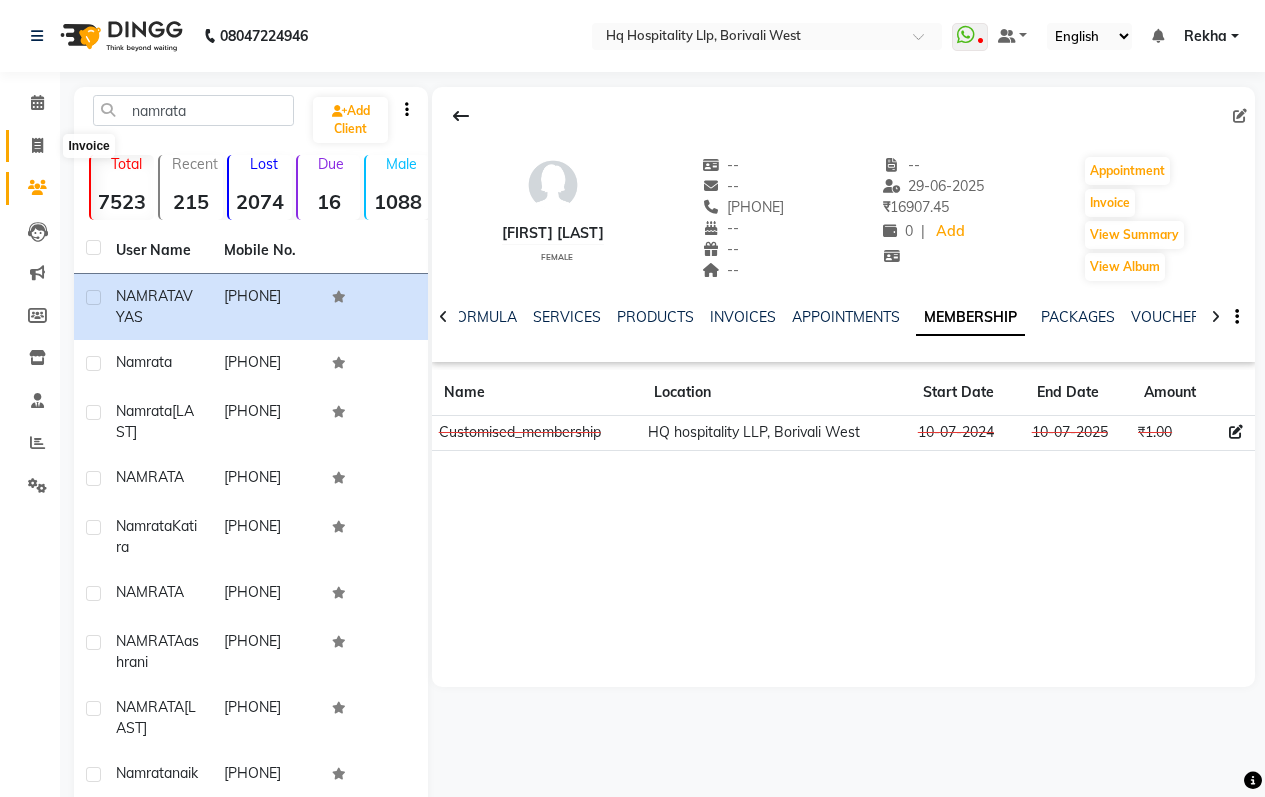 click 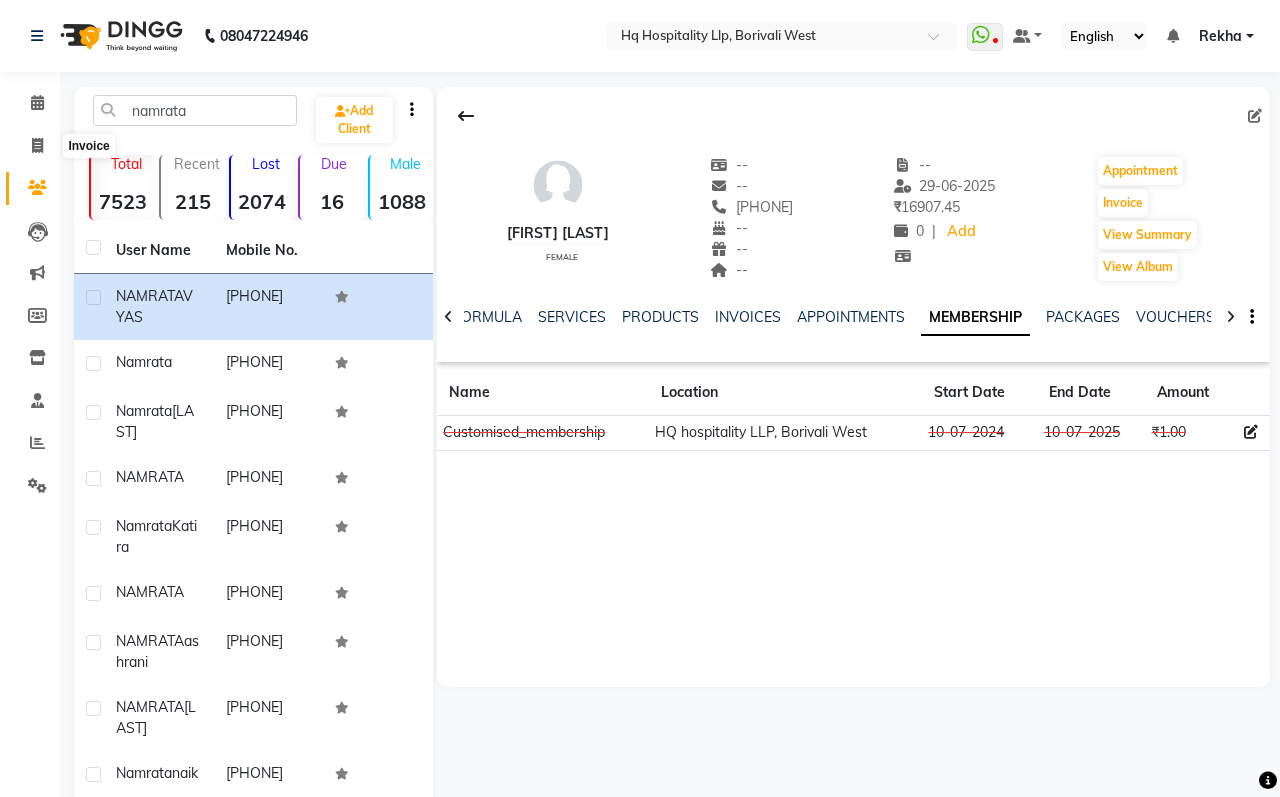 select on "7197" 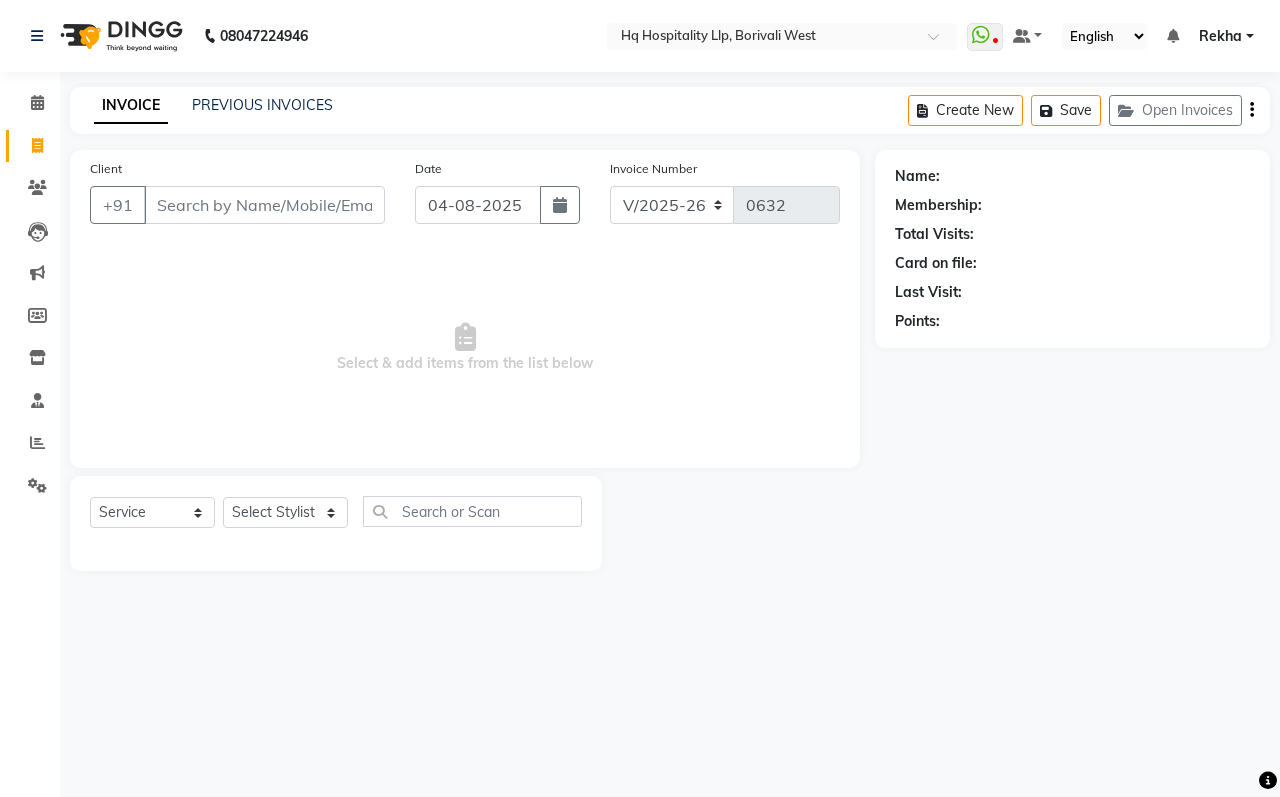 click on "Client" at bounding box center (264, 205) 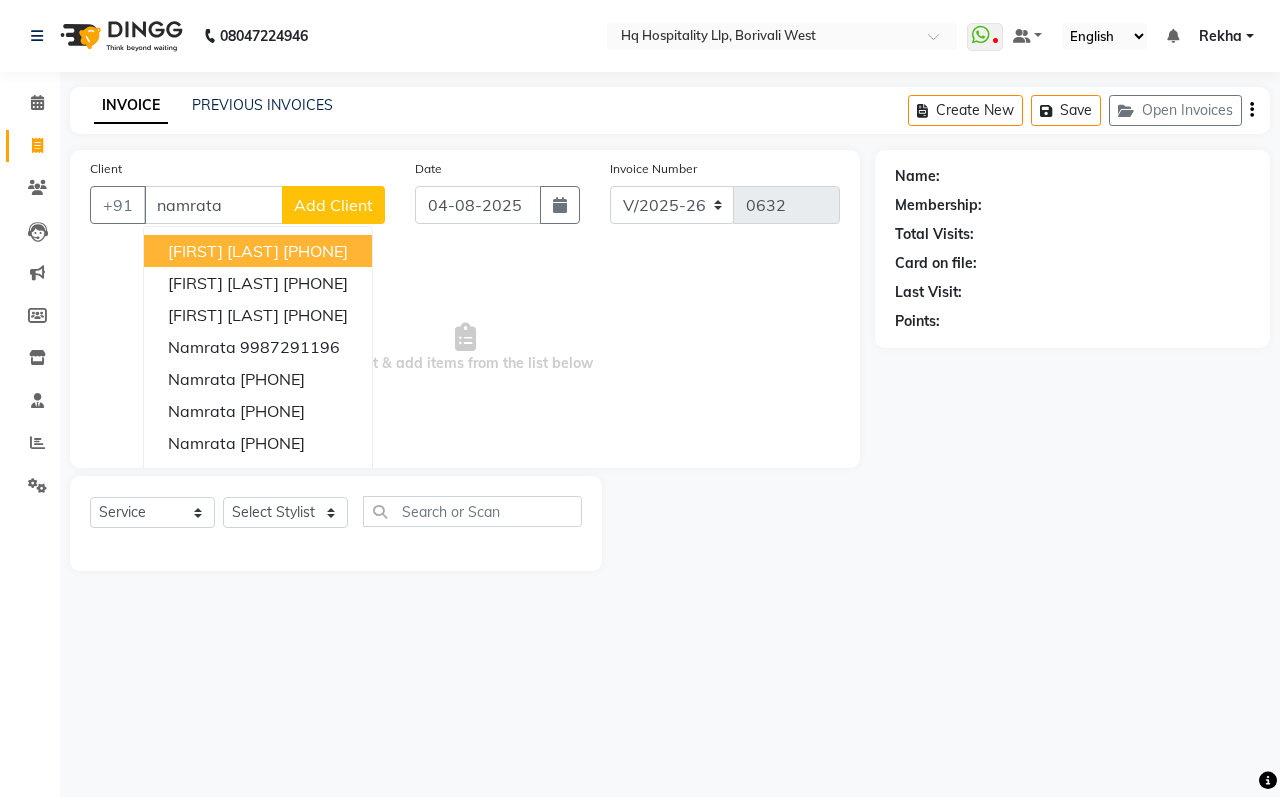click on "[FIRST] [LAST]" at bounding box center (223, 251) 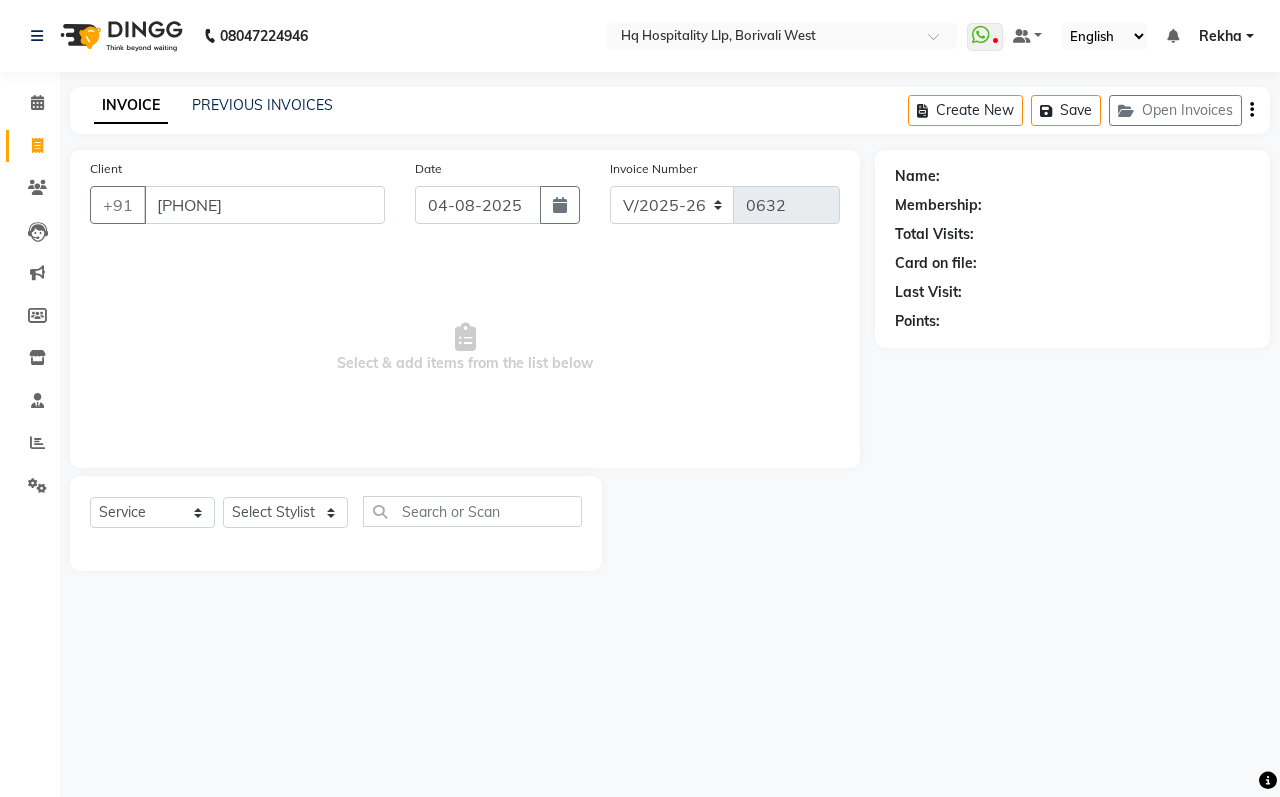 type on "[PHONE]" 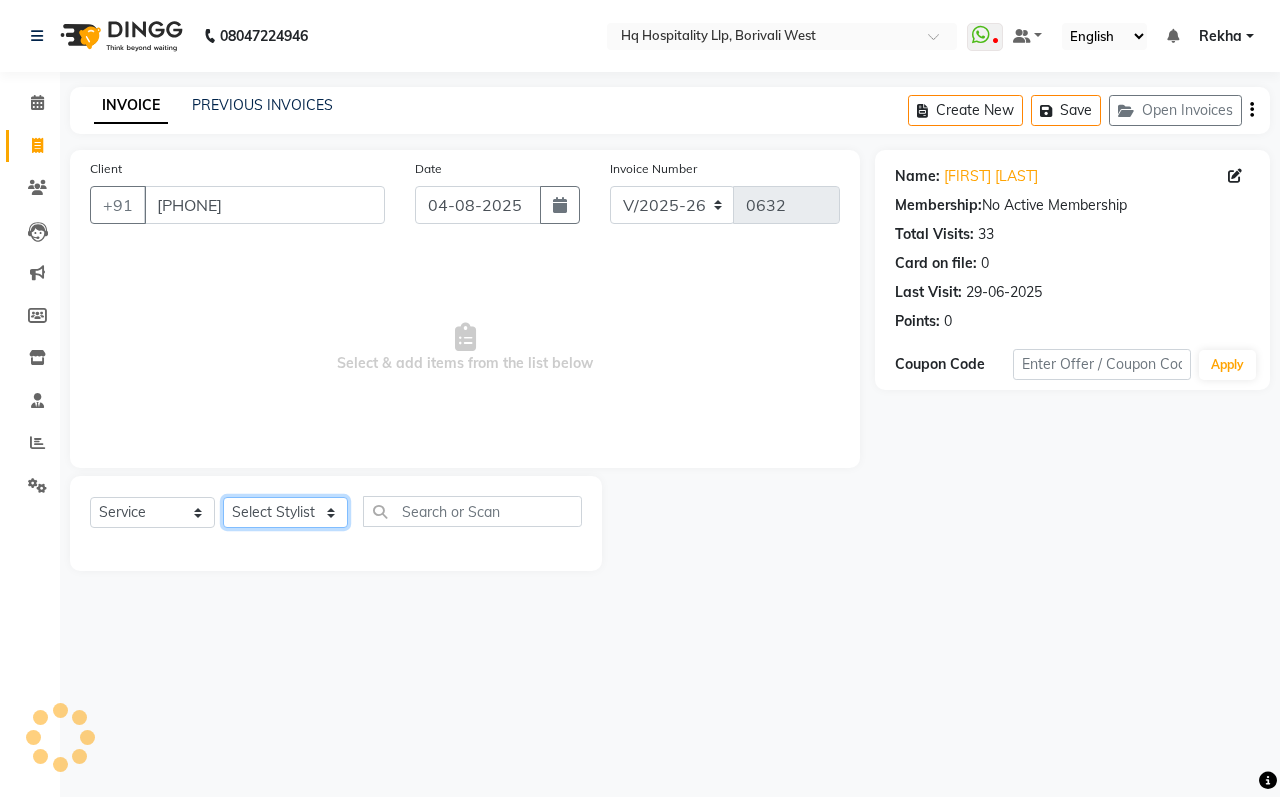 click on "Select Stylist ANAS  Manager Nazakat NOOR Old Staff Preeti Gaud Sandhya Shahbaaz Ali Supriya Sushma Bisht sweety Yusuf" 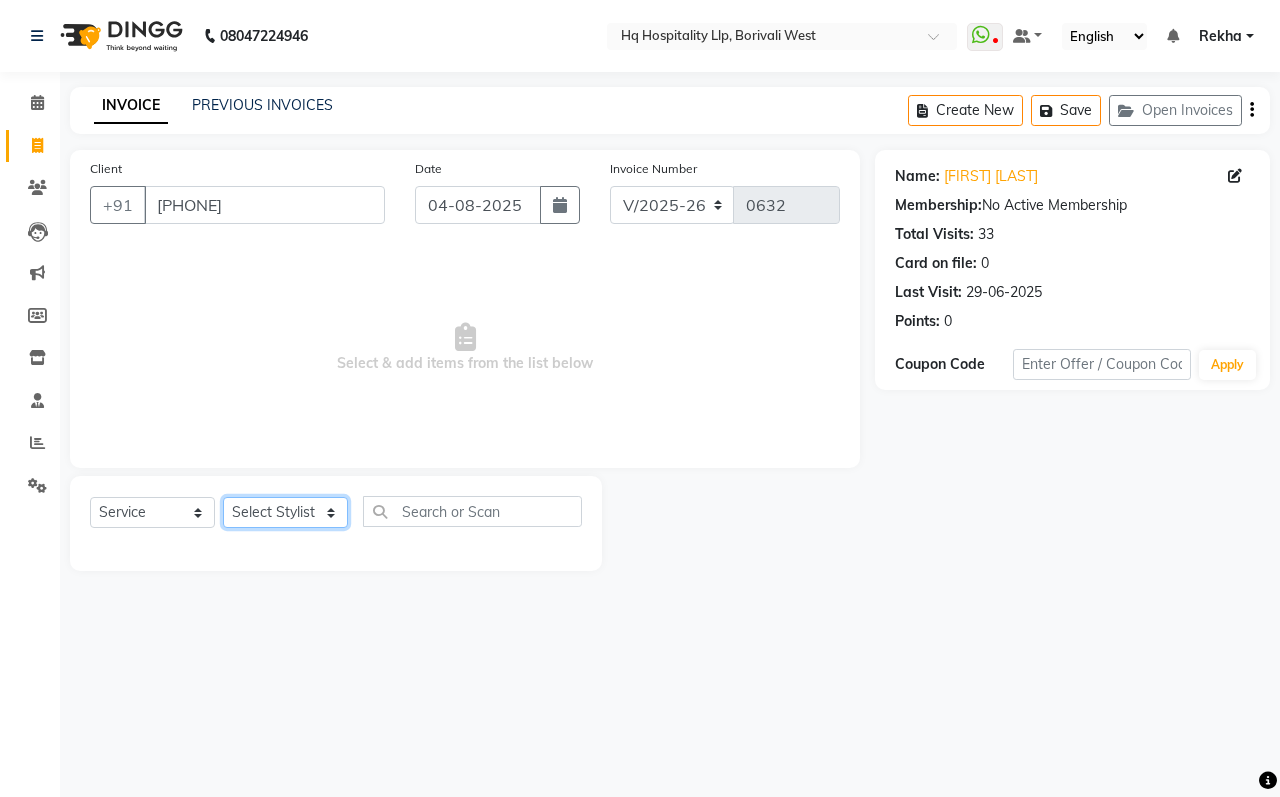 select on "61253" 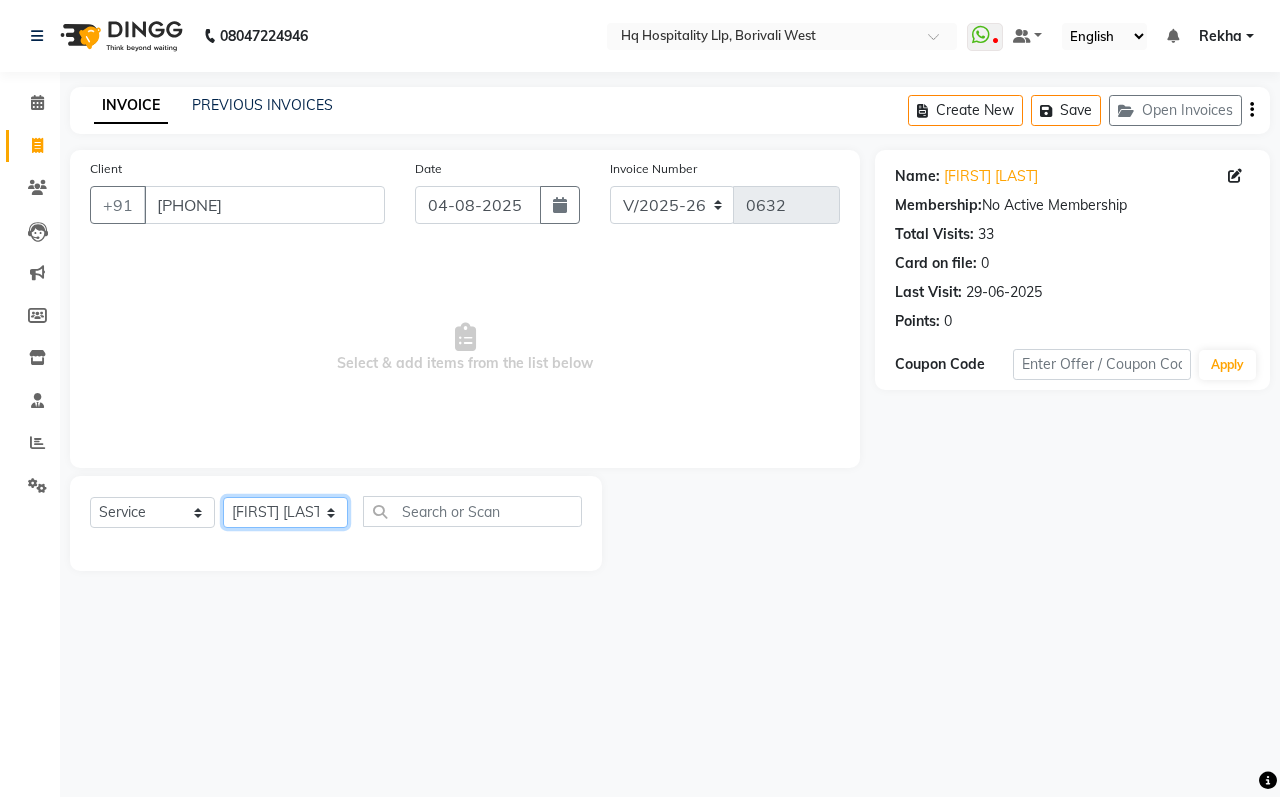 click on "Select Stylist ANAS  Manager Nazakat NOOR Old Staff Preeti Gaud Sandhya Shahbaaz Ali Supriya Sushma Bisht sweety Yusuf" 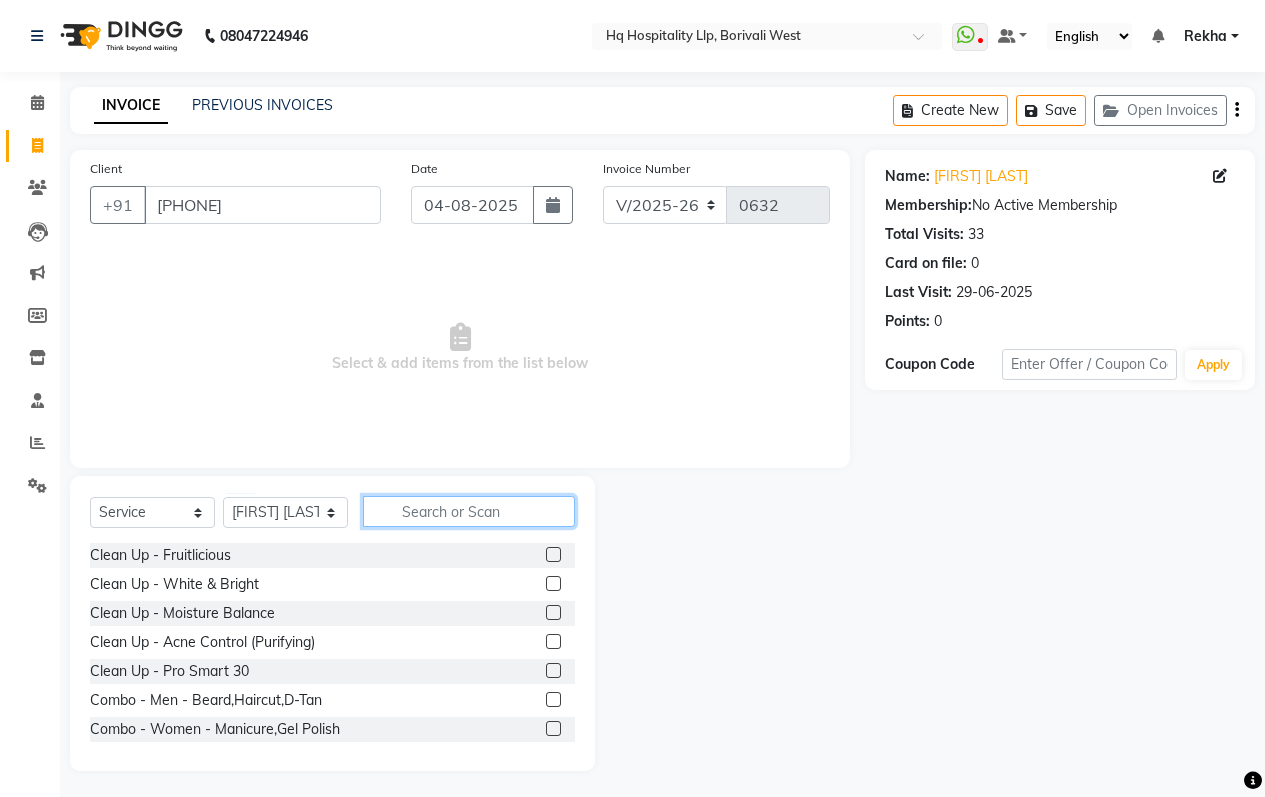click 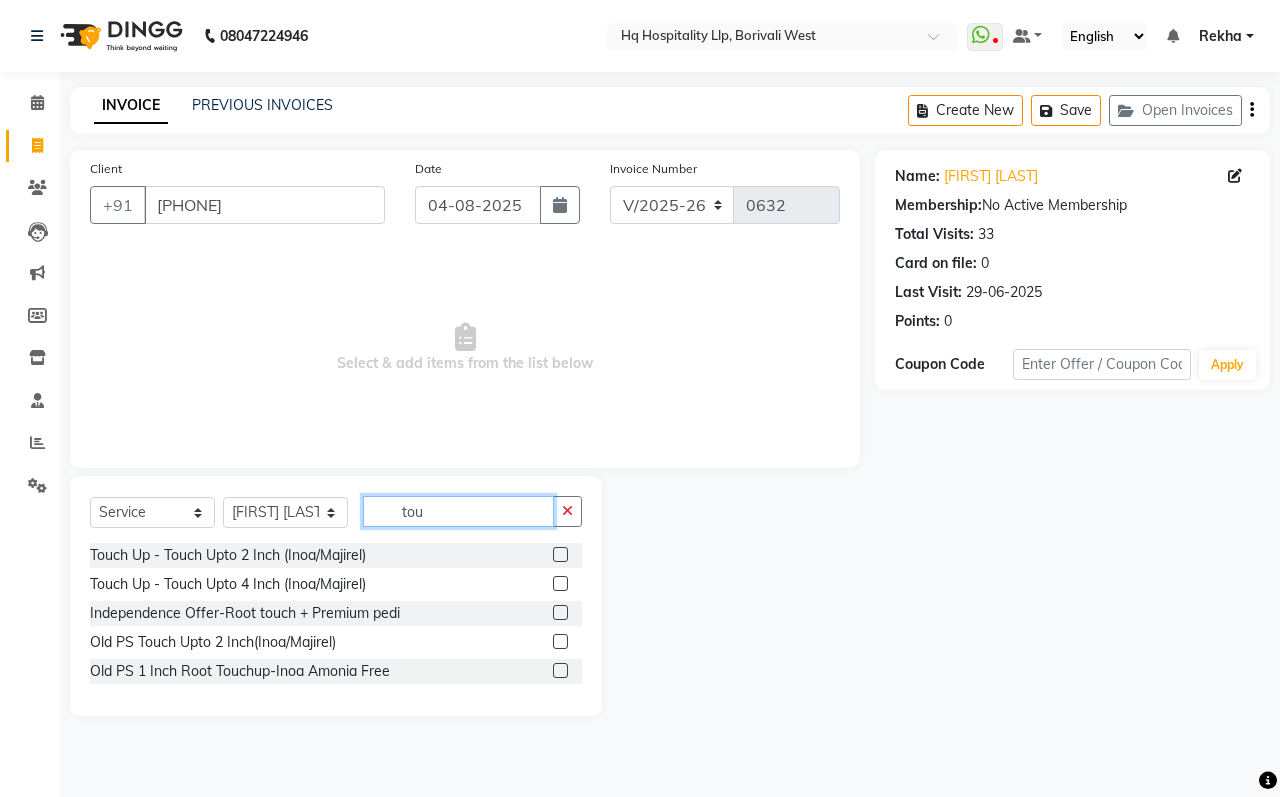 type on "tou" 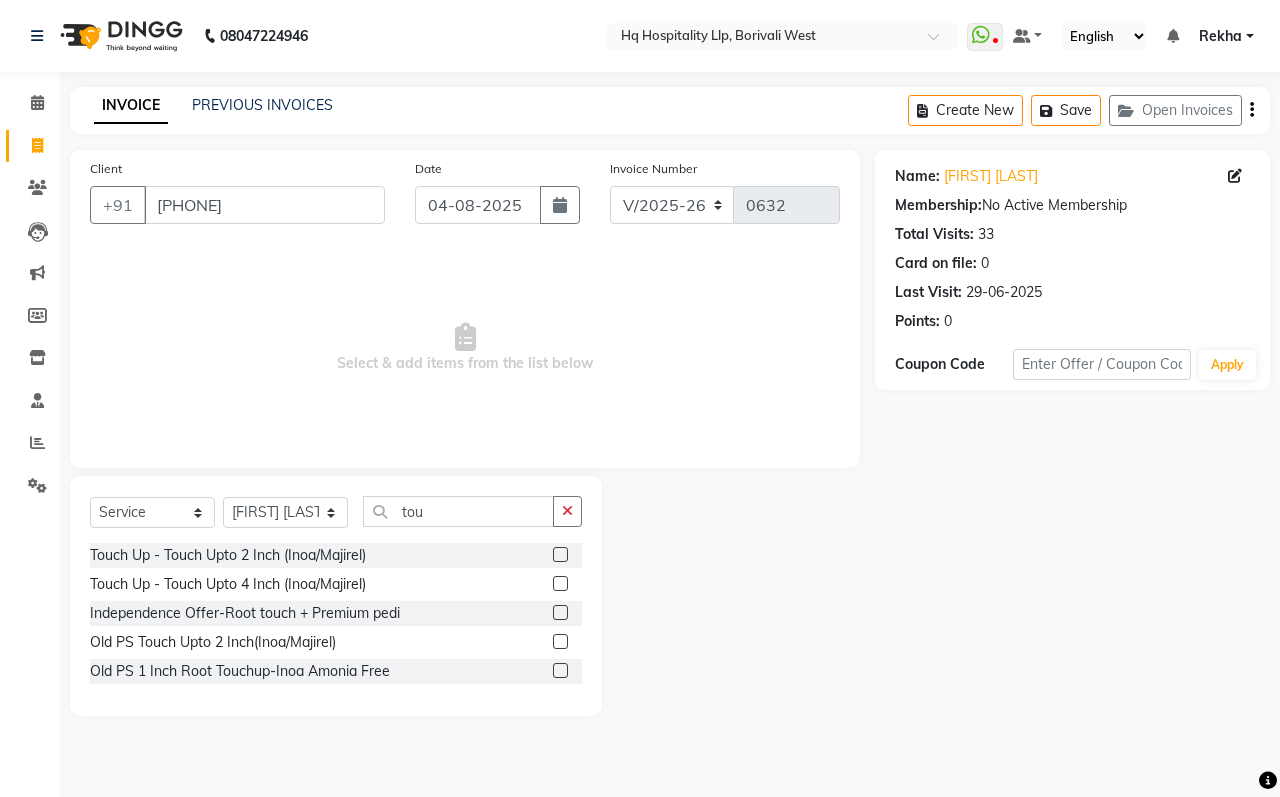 click 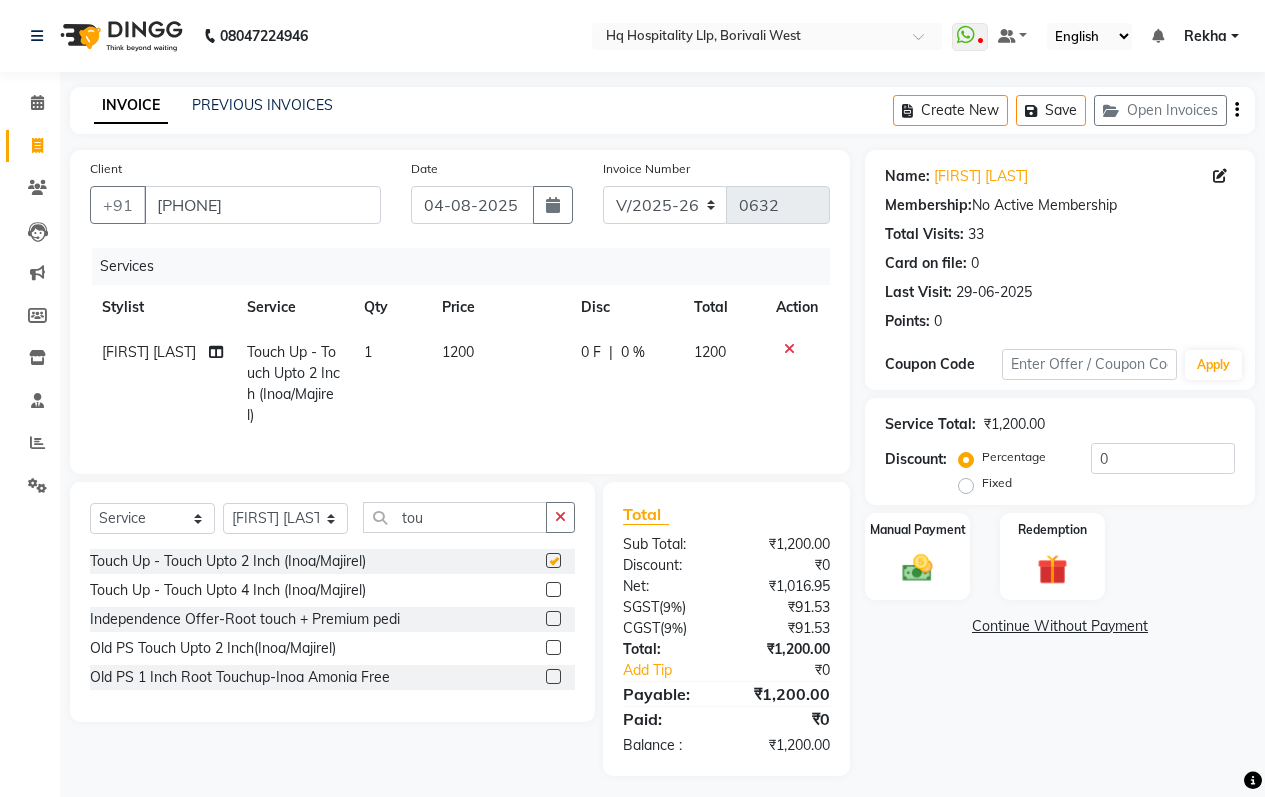 checkbox on "false" 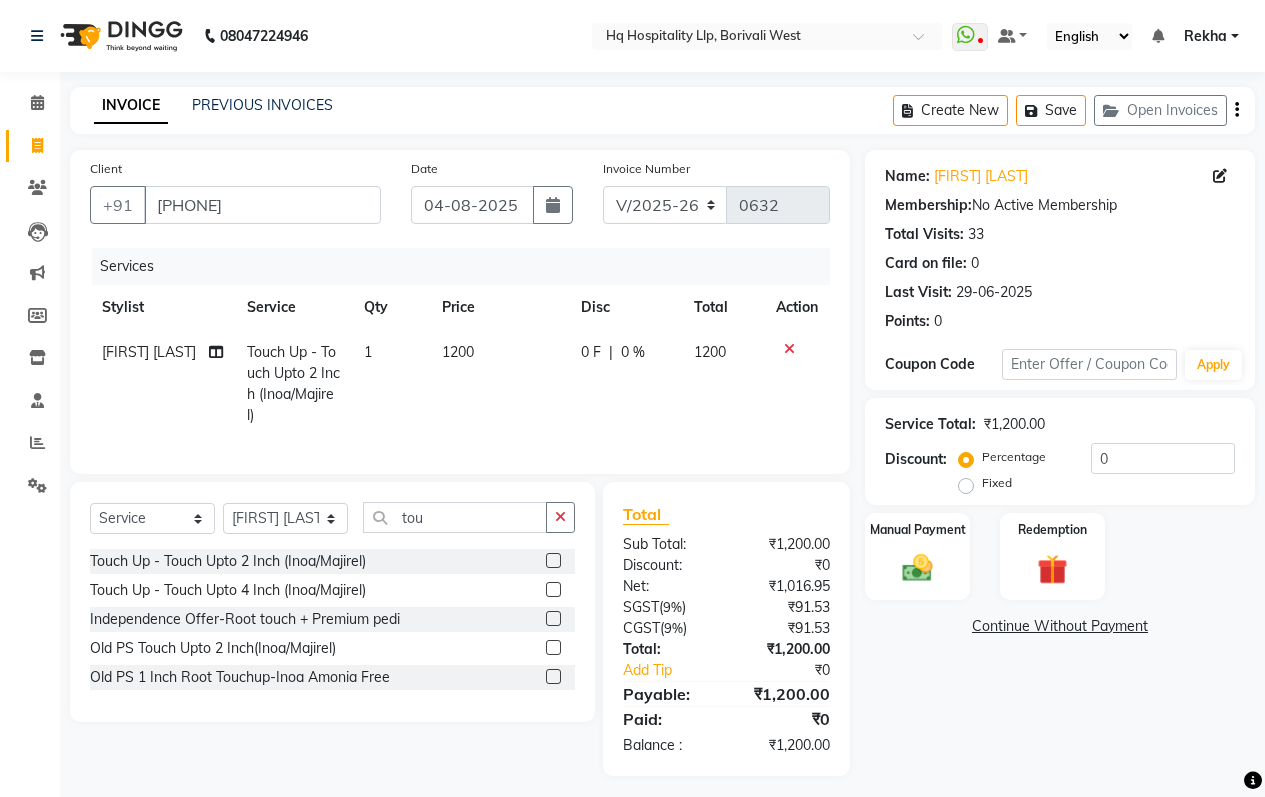 click on "1200" 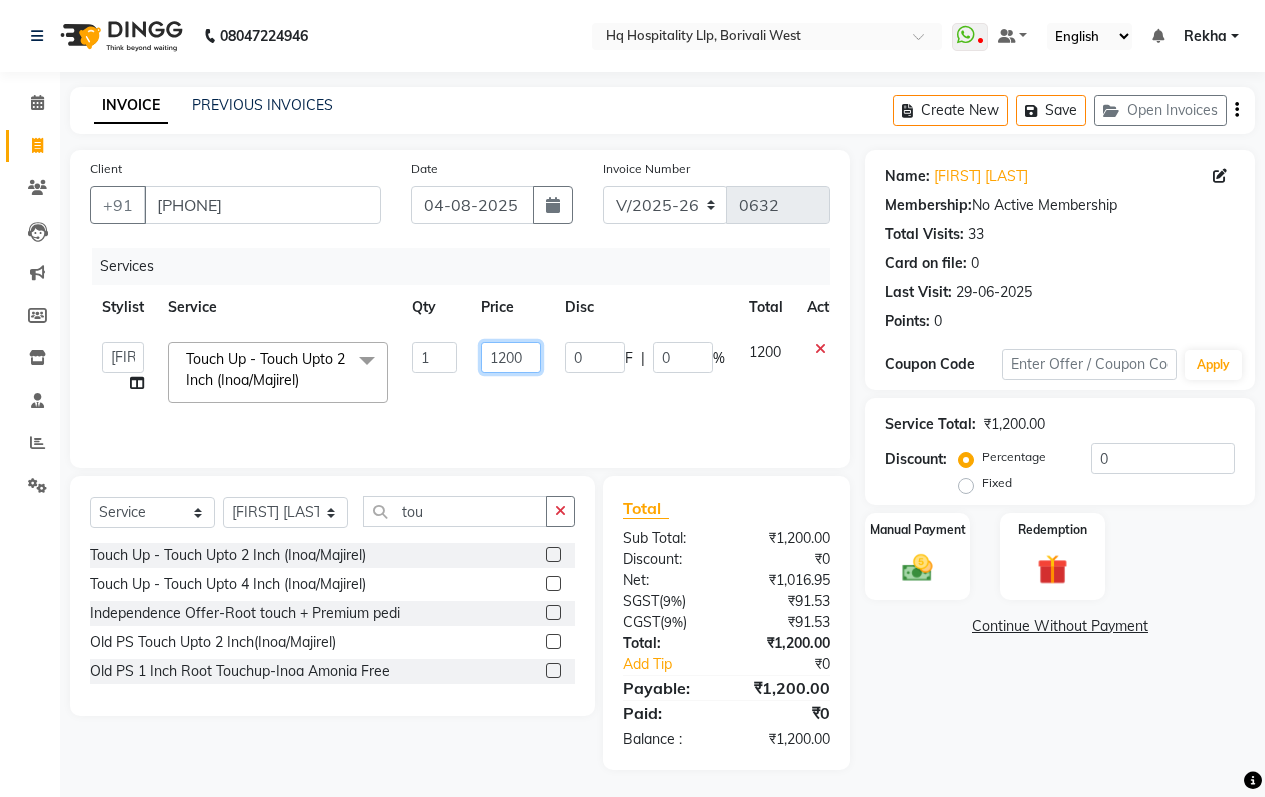 click on "1200" 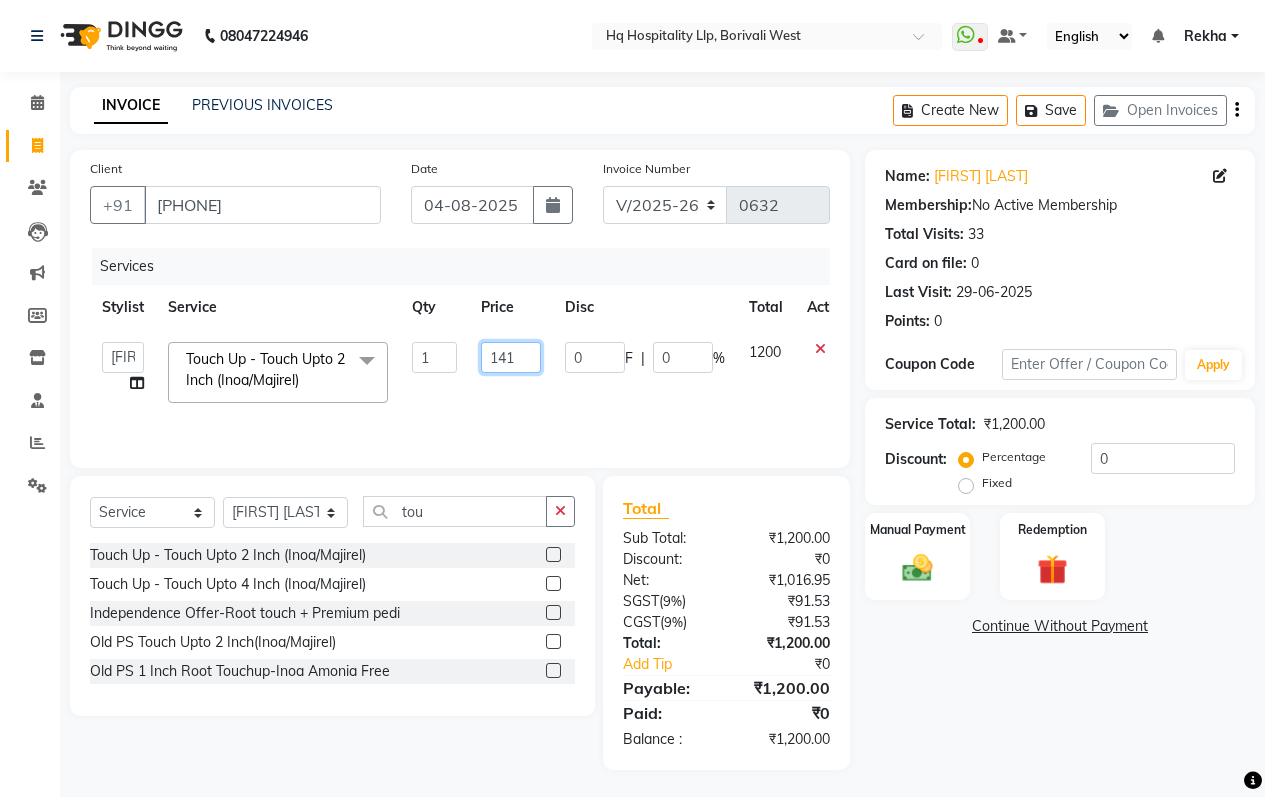 type on "1416" 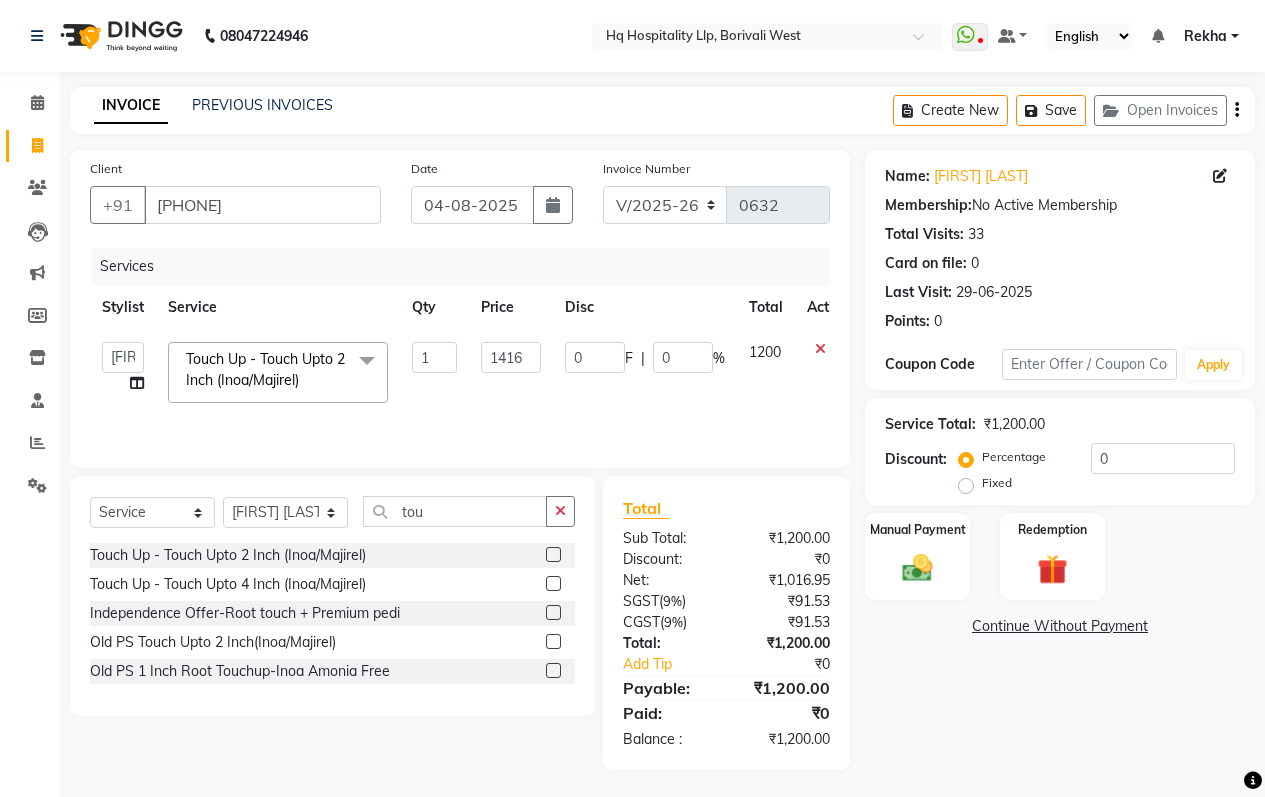 click on "Name: [FIRST] [LAST] Membership:  No Active Membership  Total Visits:  33 Card on file:  0 Last Visit:   29-06-2025 Points:   0  Coupon Code Apply Service Total:  ₹1,200.00  Discount:  Percentage   Fixed  0 Manual Payment Redemption  Continue Without Payment" 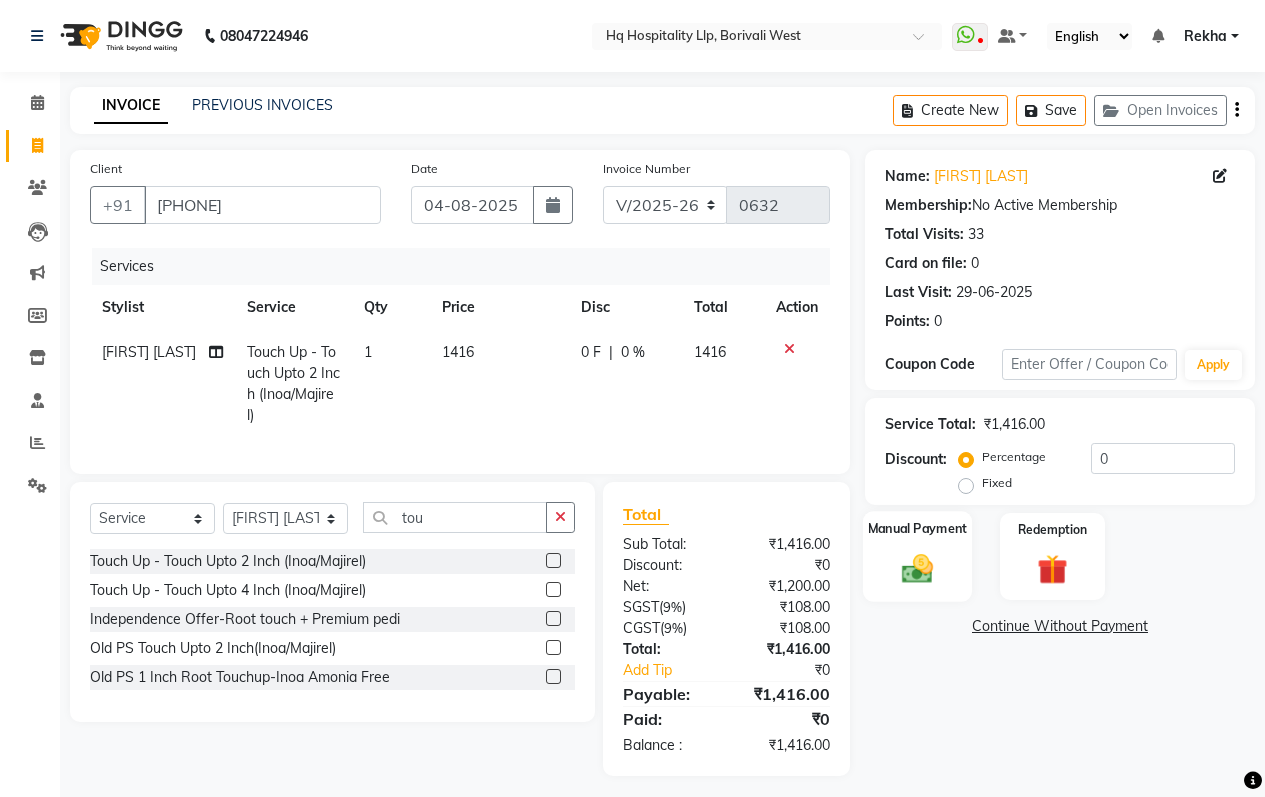 click 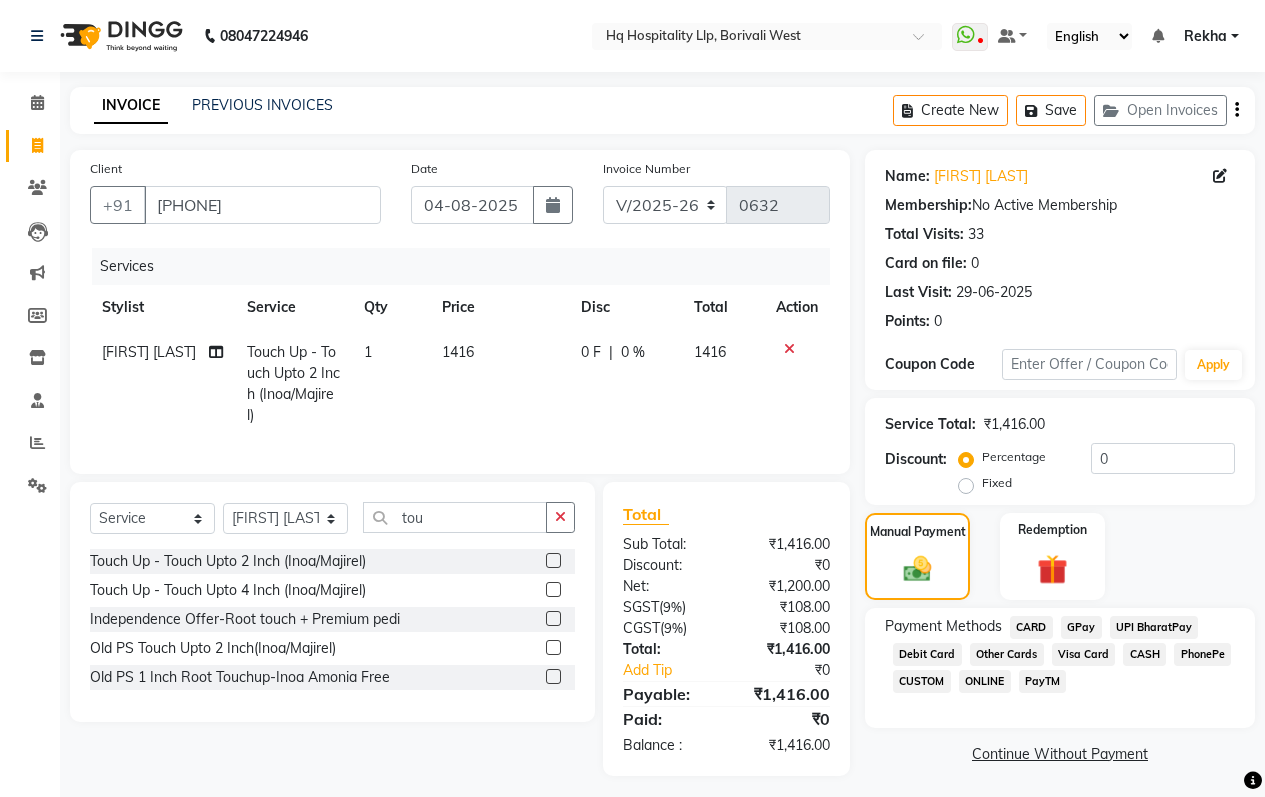 click on "CASH" 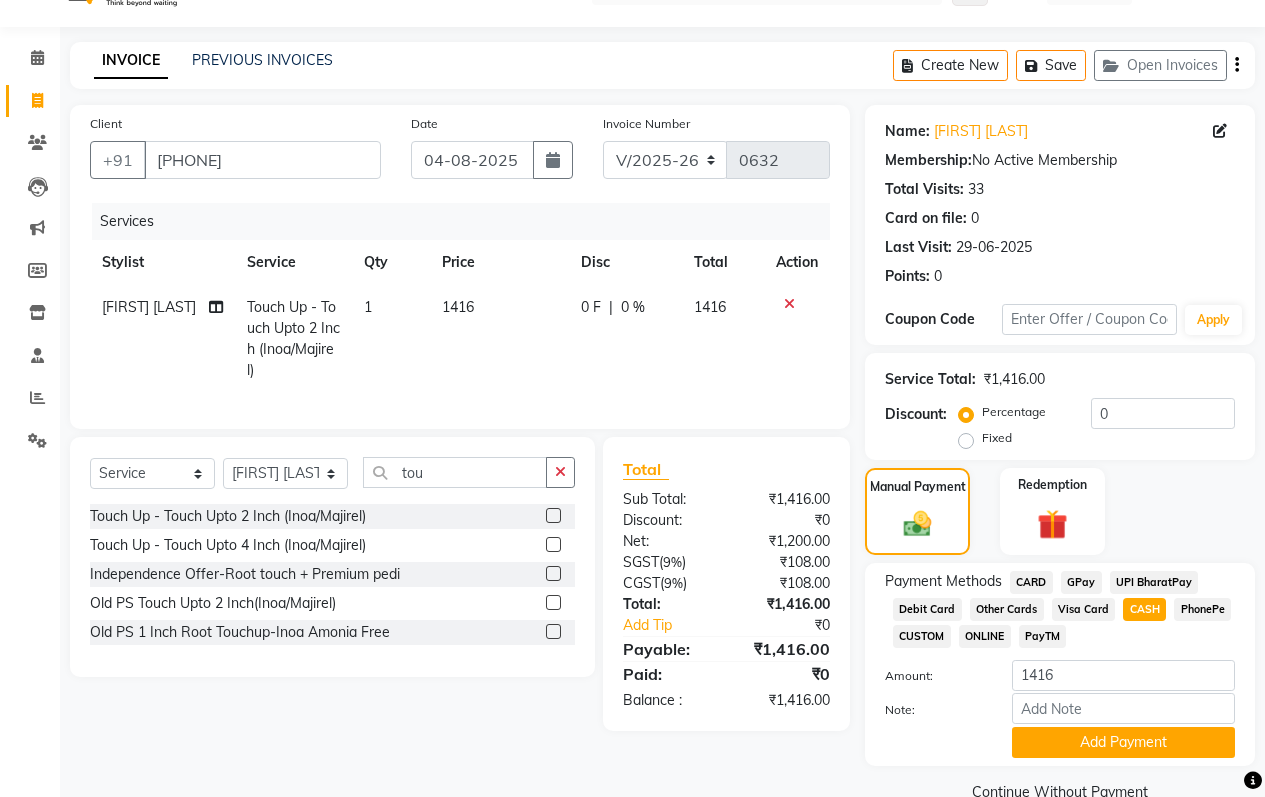 scroll, scrollTop: 85, scrollLeft: 0, axis: vertical 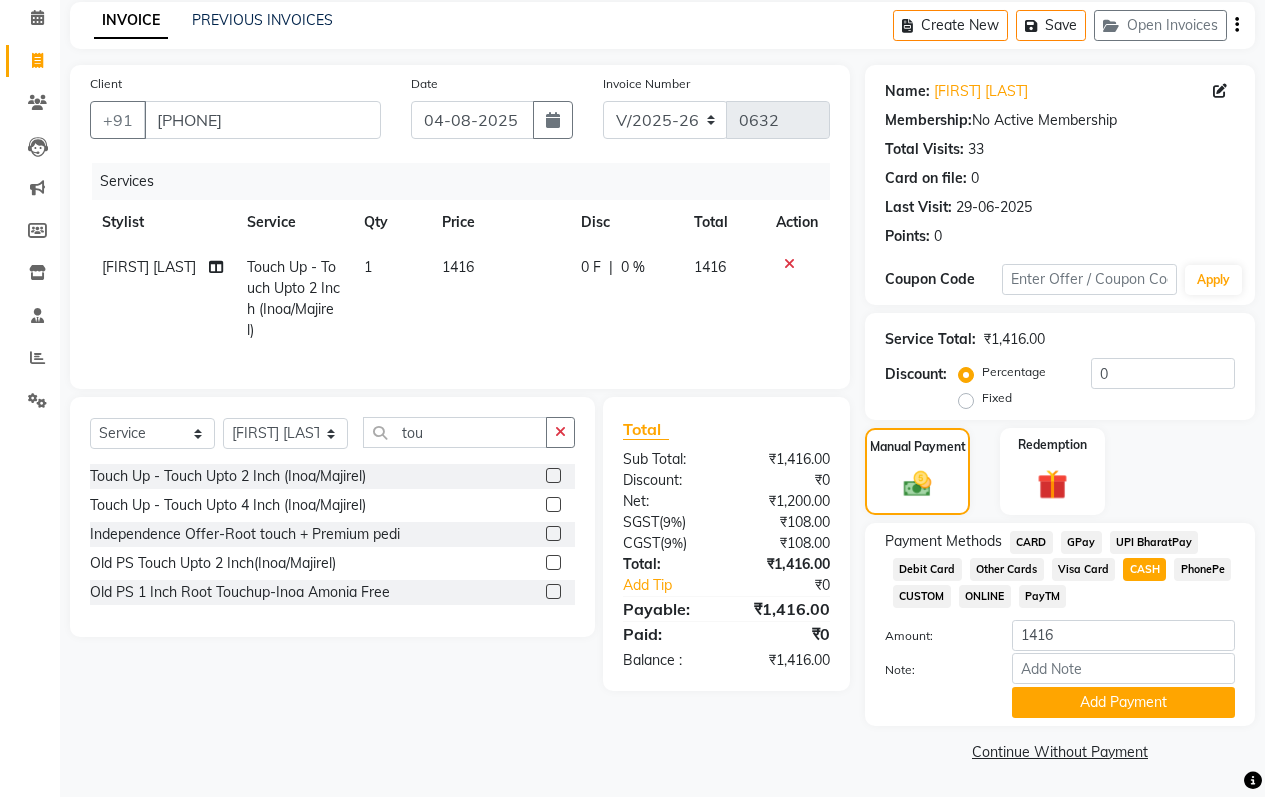 click on "Add Payment" 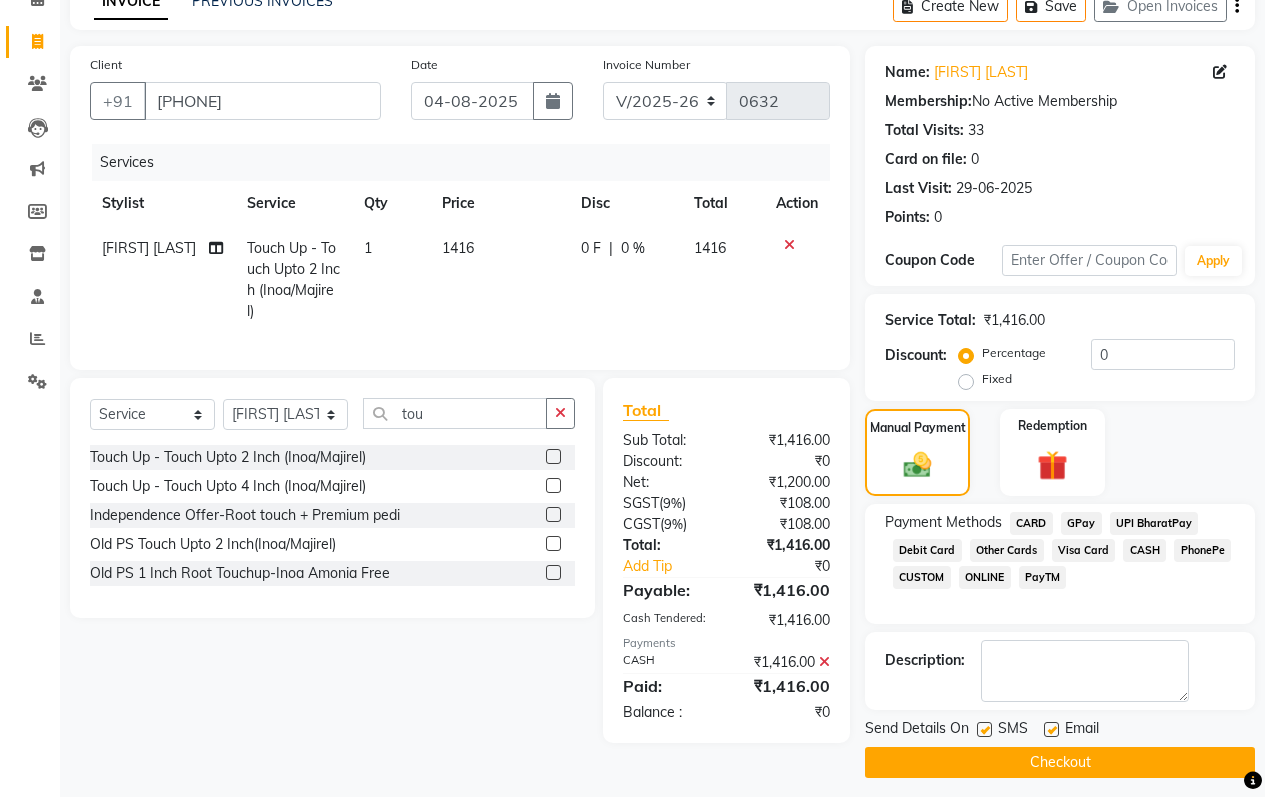 scroll, scrollTop: 115, scrollLeft: 0, axis: vertical 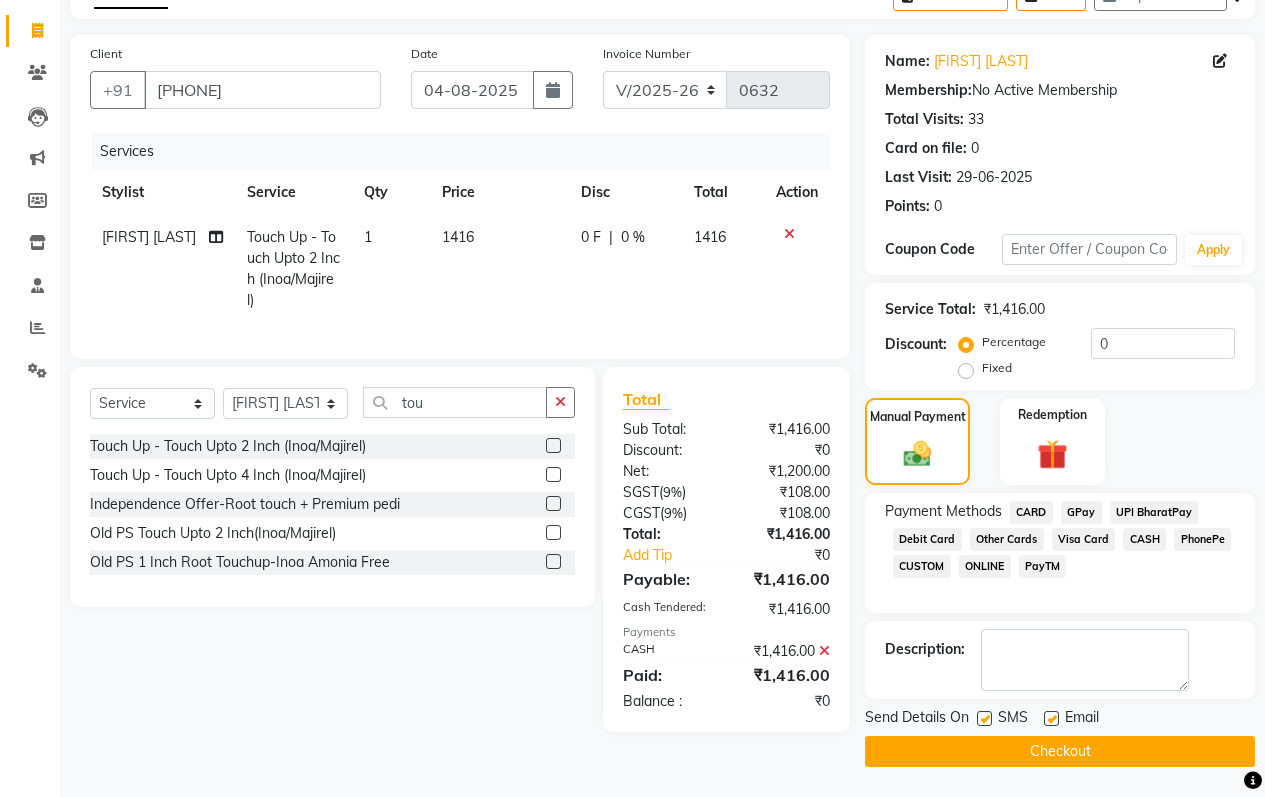 click on "Checkout" 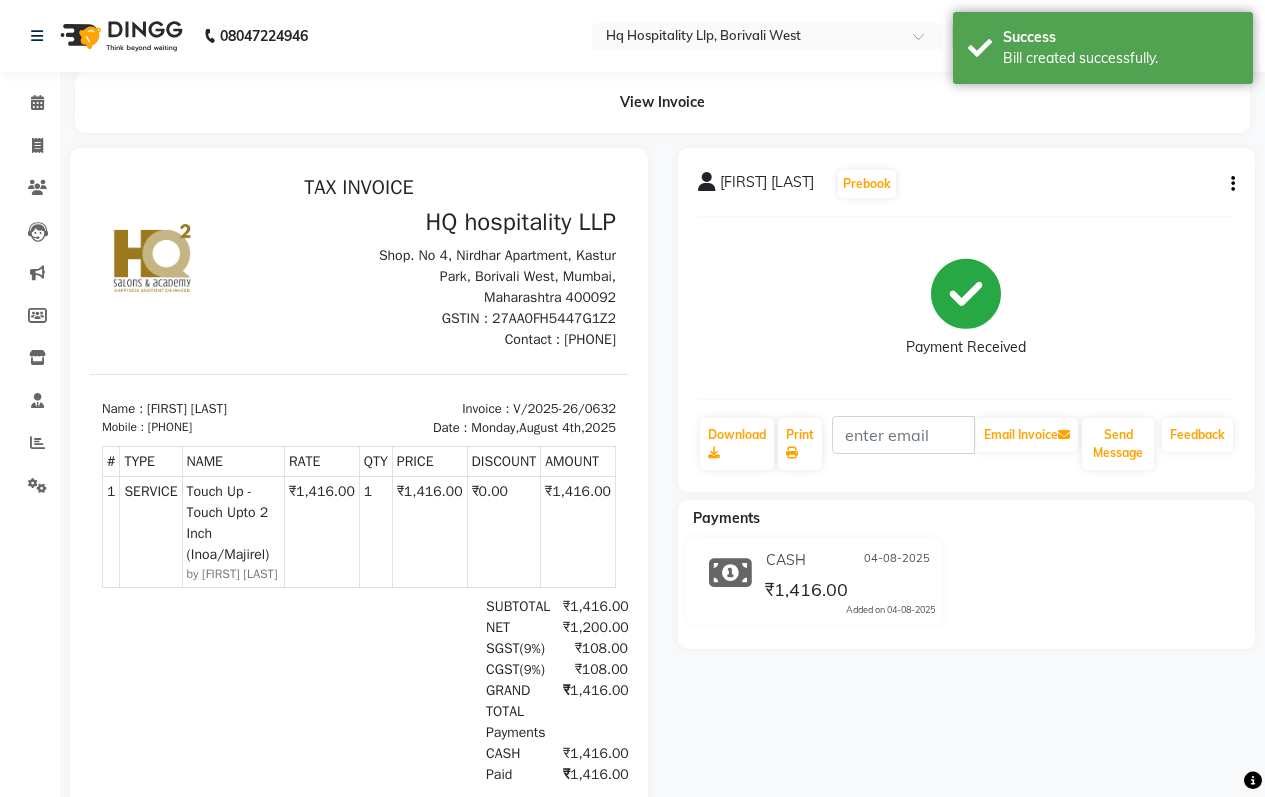 scroll, scrollTop: 0, scrollLeft: 0, axis: both 